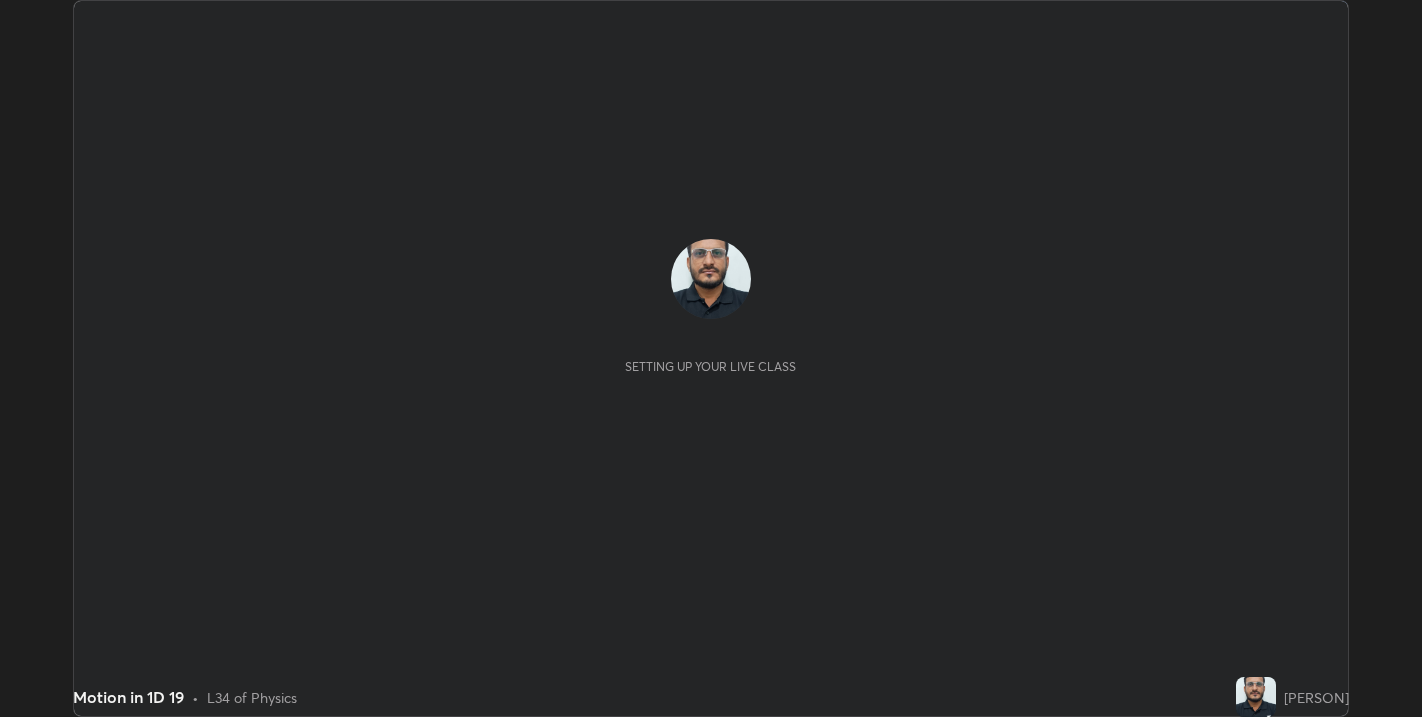 scroll, scrollTop: 0, scrollLeft: 0, axis: both 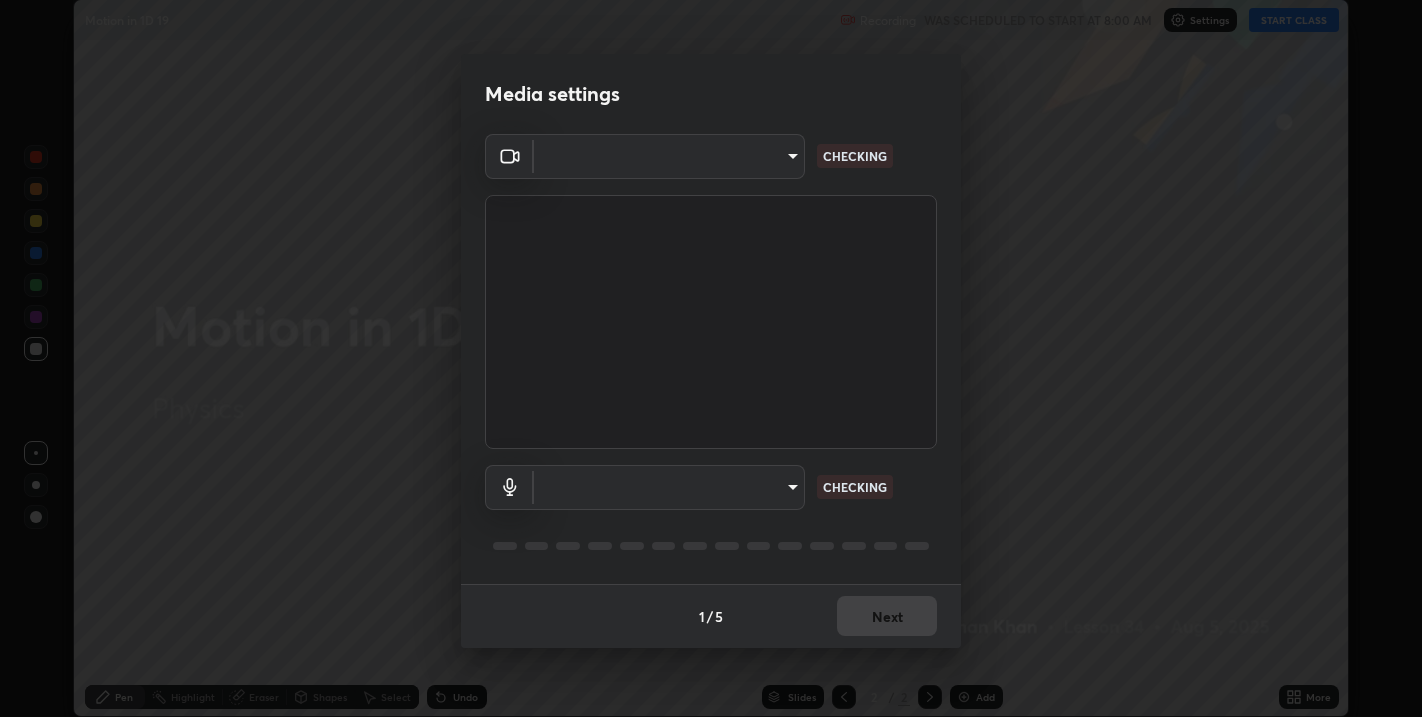 type on "67417adfccfa8b42c30ef4407fe4a6c493a28e79373338af571501226f50bce5" 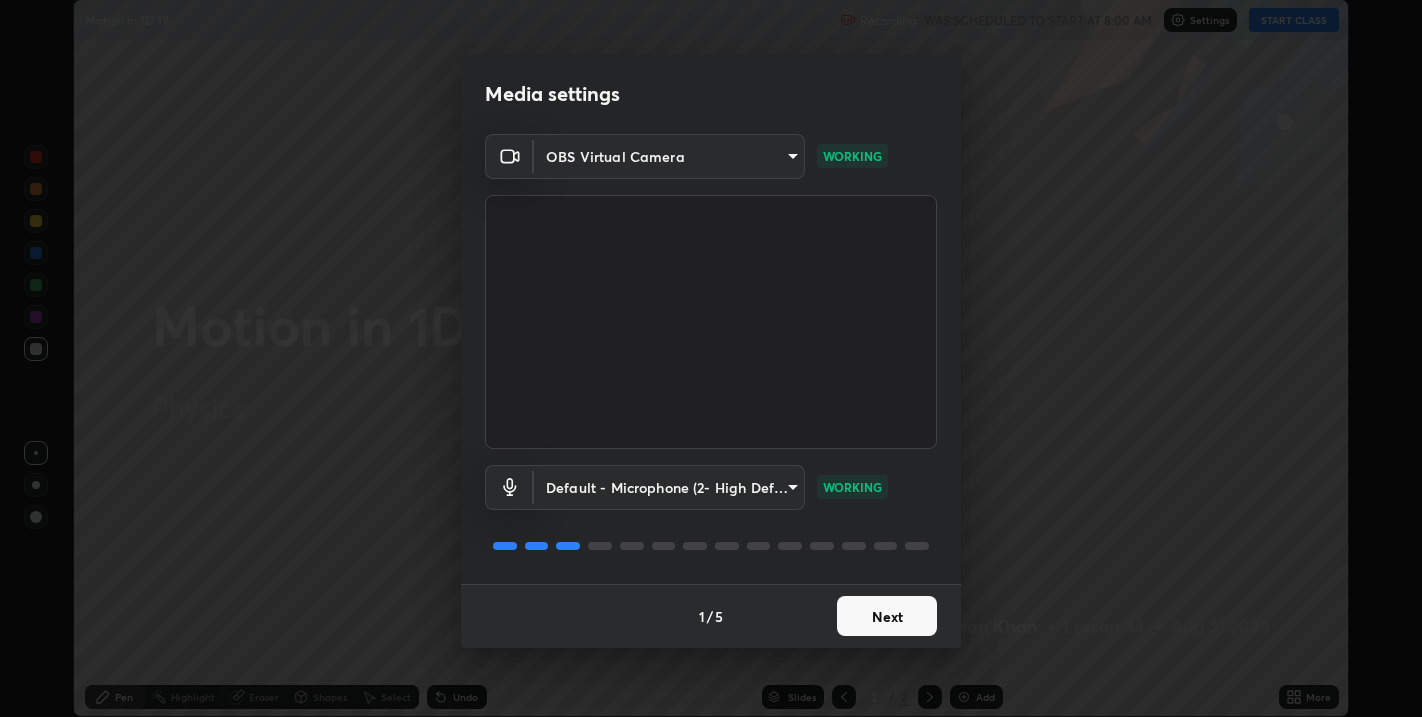 click on "Next" at bounding box center [887, 616] 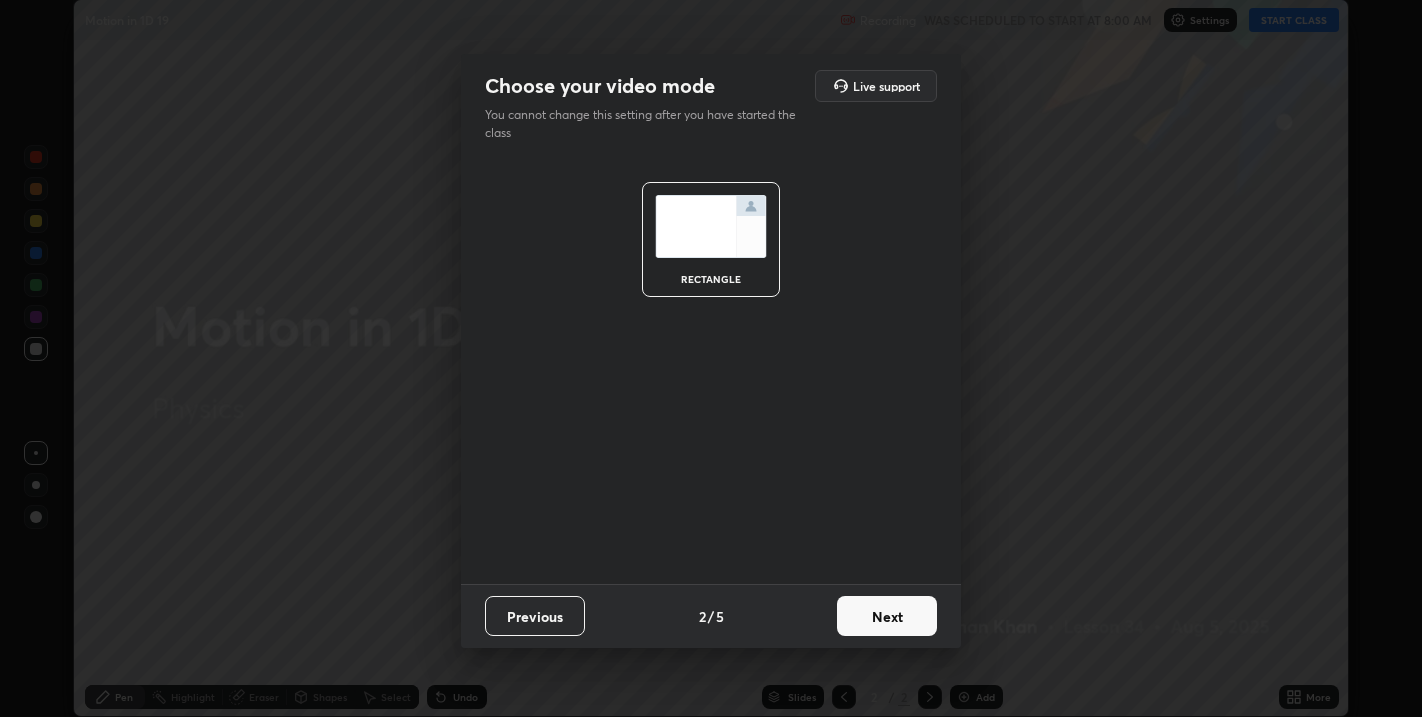 click on "Next" at bounding box center [887, 616] 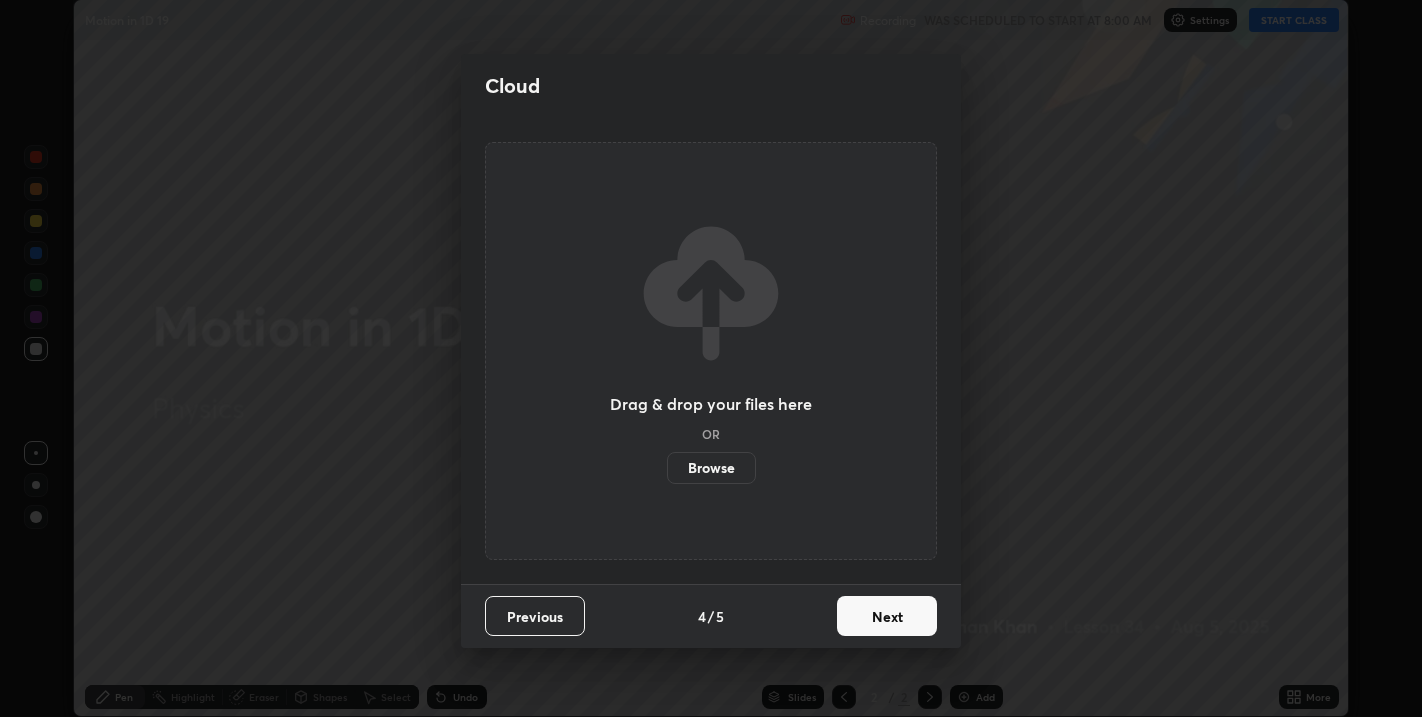 click on "Next" at bounding box center [887, 616] 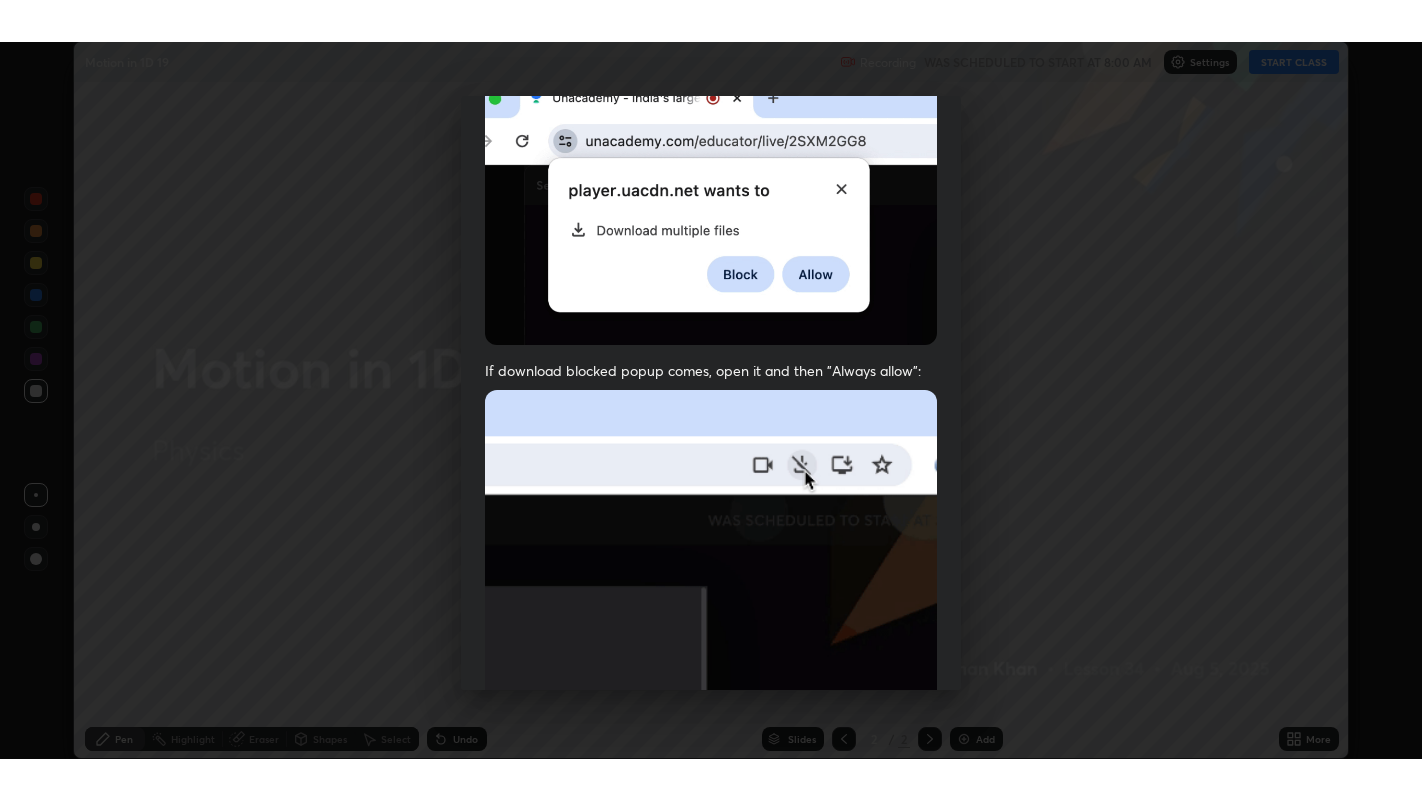 scroll, scrollTop: 405, scrollLeft: 0, axis: vertical 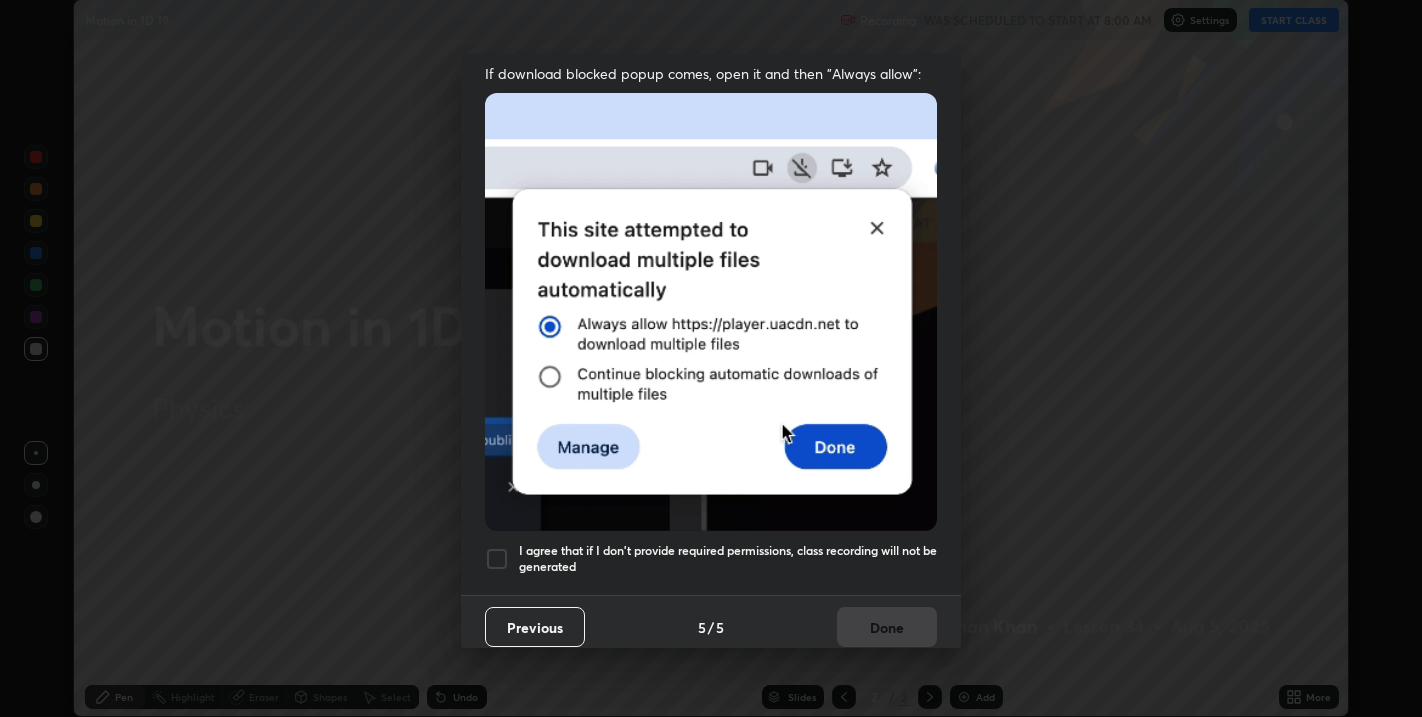 click at bounding box center (497, 559) 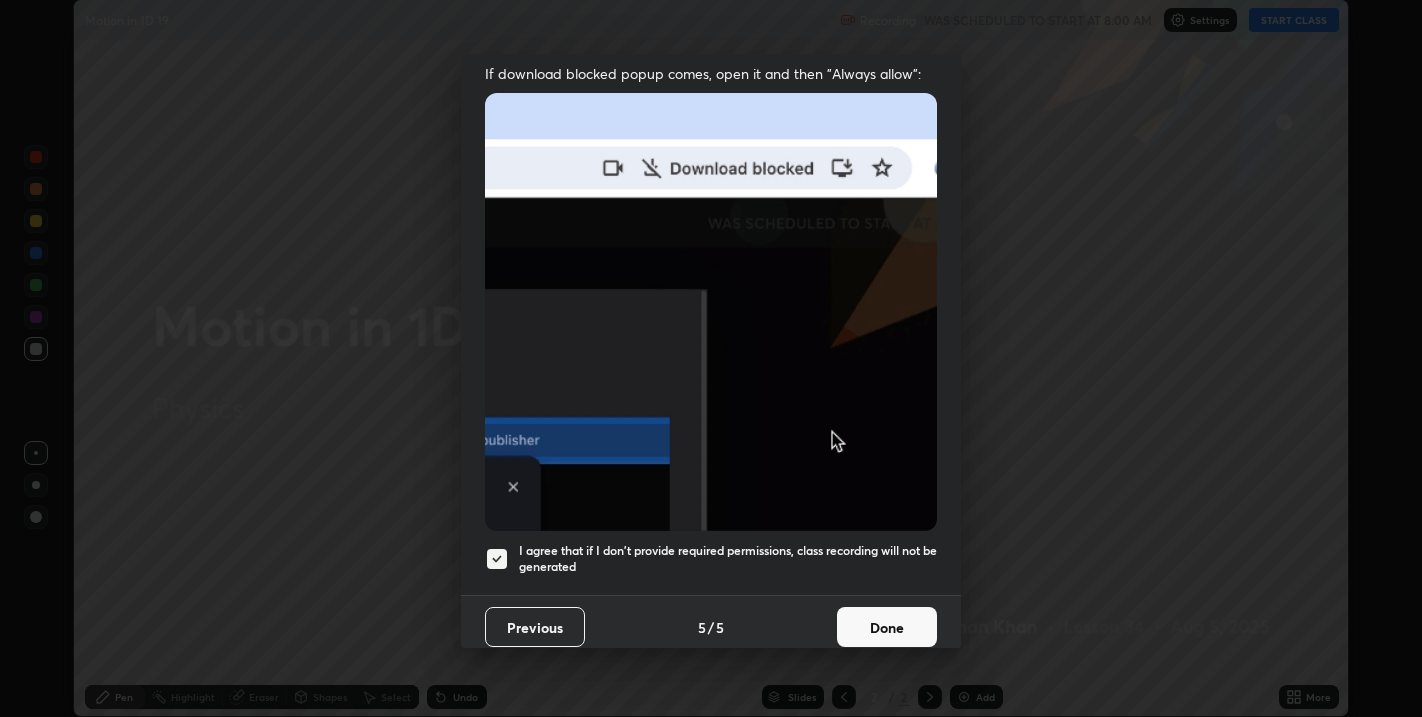 click on "Done" at bounding box center [887, 627] 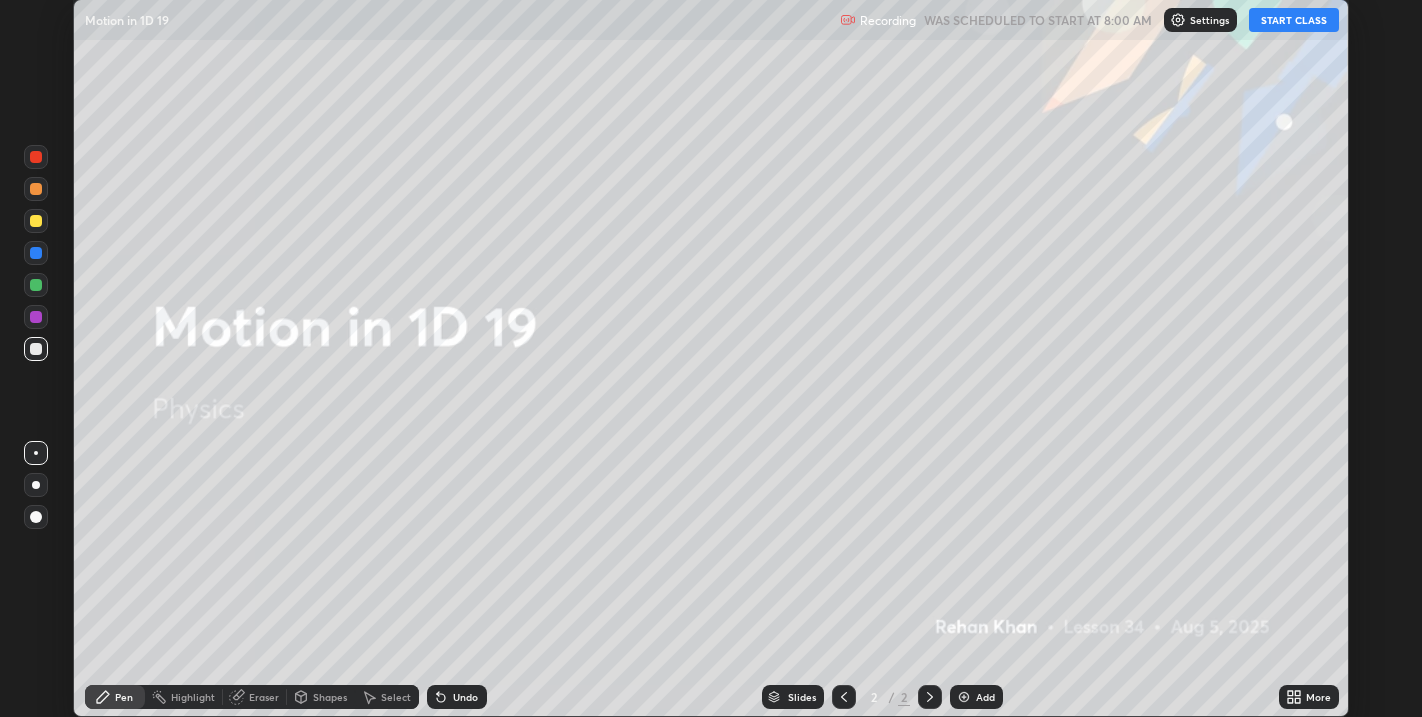 click on "START CLASS" at bounding box center [1294, 20] 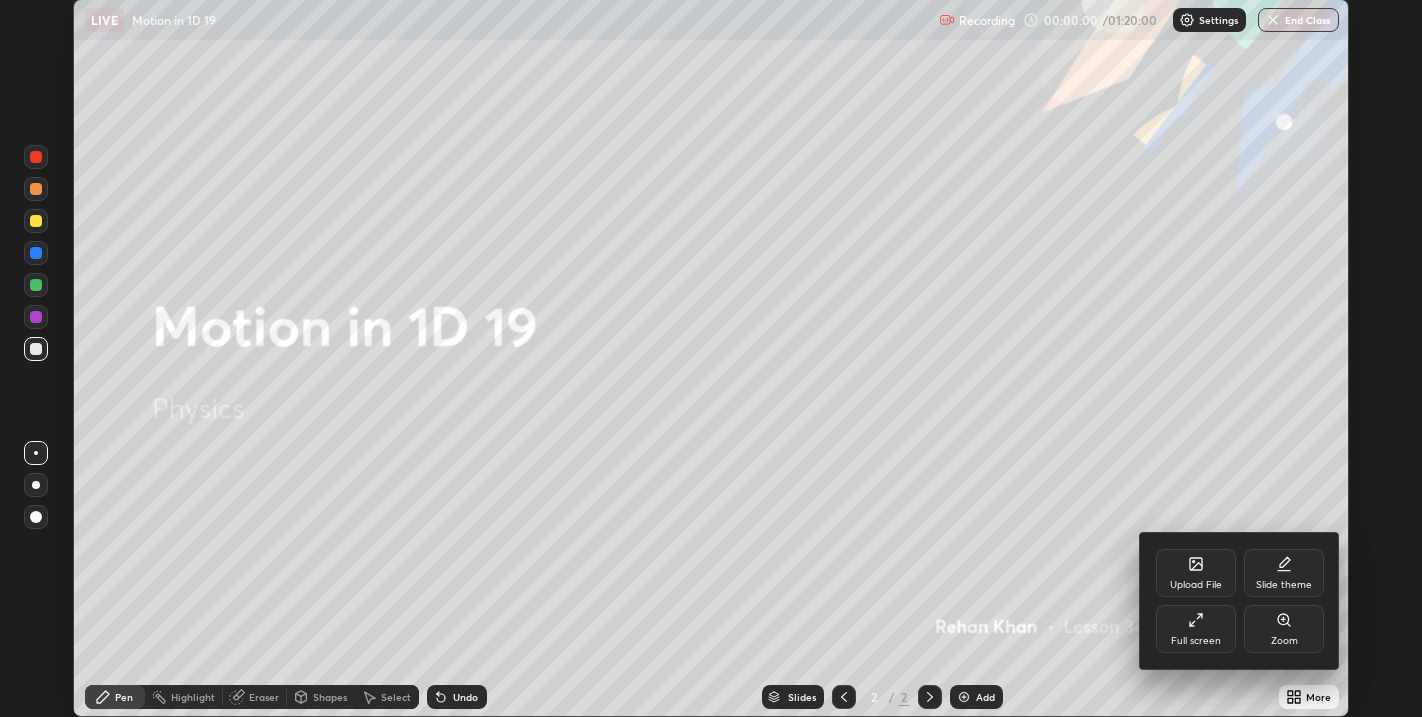 click 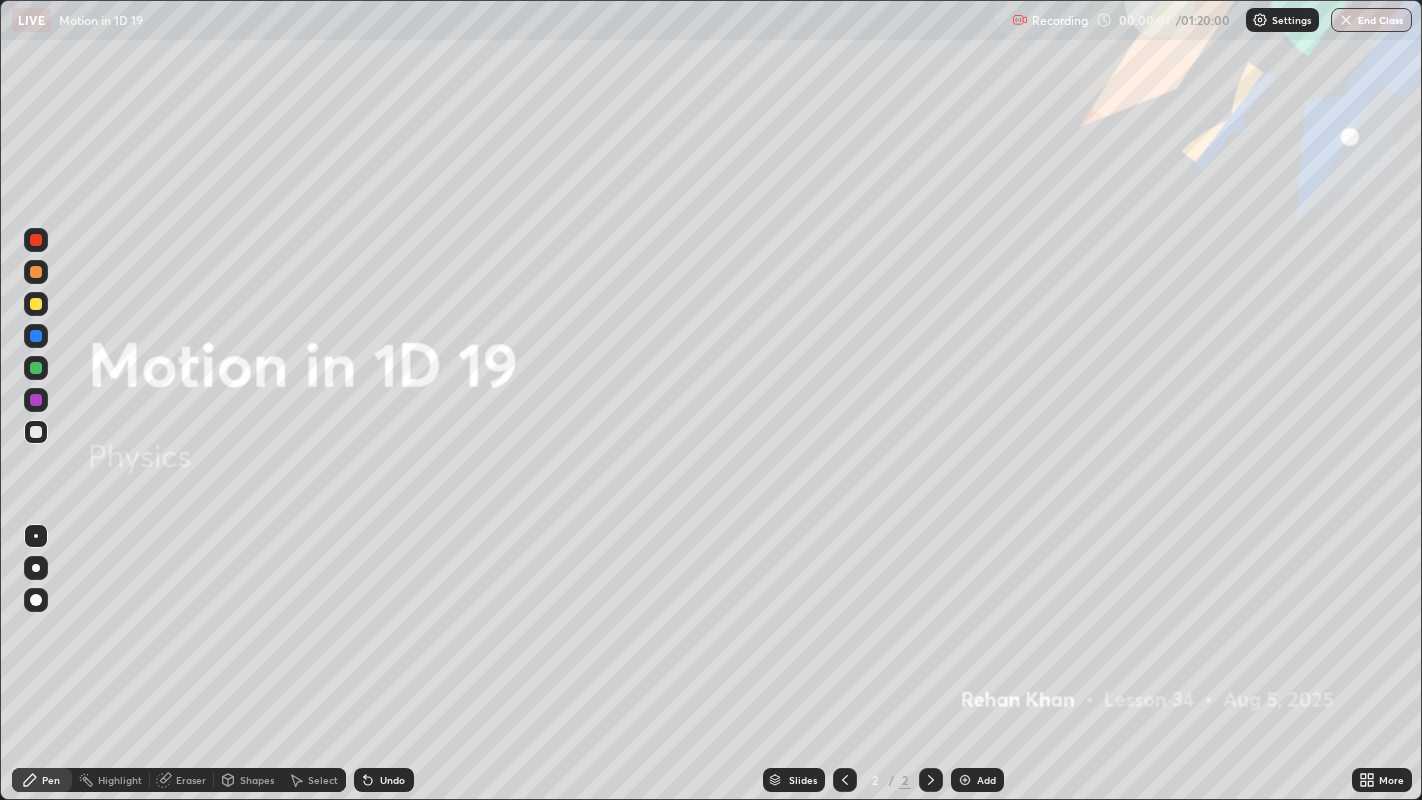 scroll, scrollTop: 99200, scrollLeft: 98577, axis: both 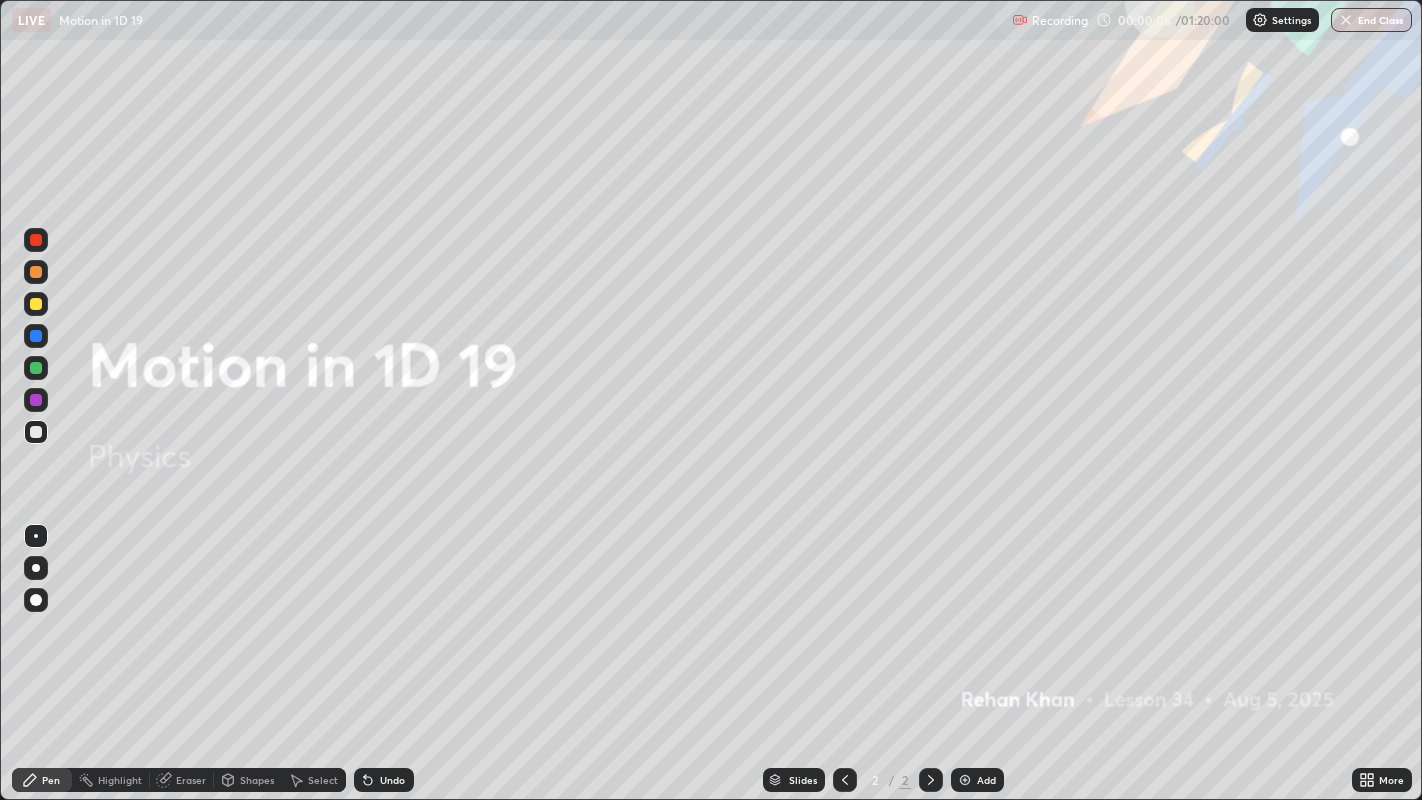 click at bounding box center (965, 780) 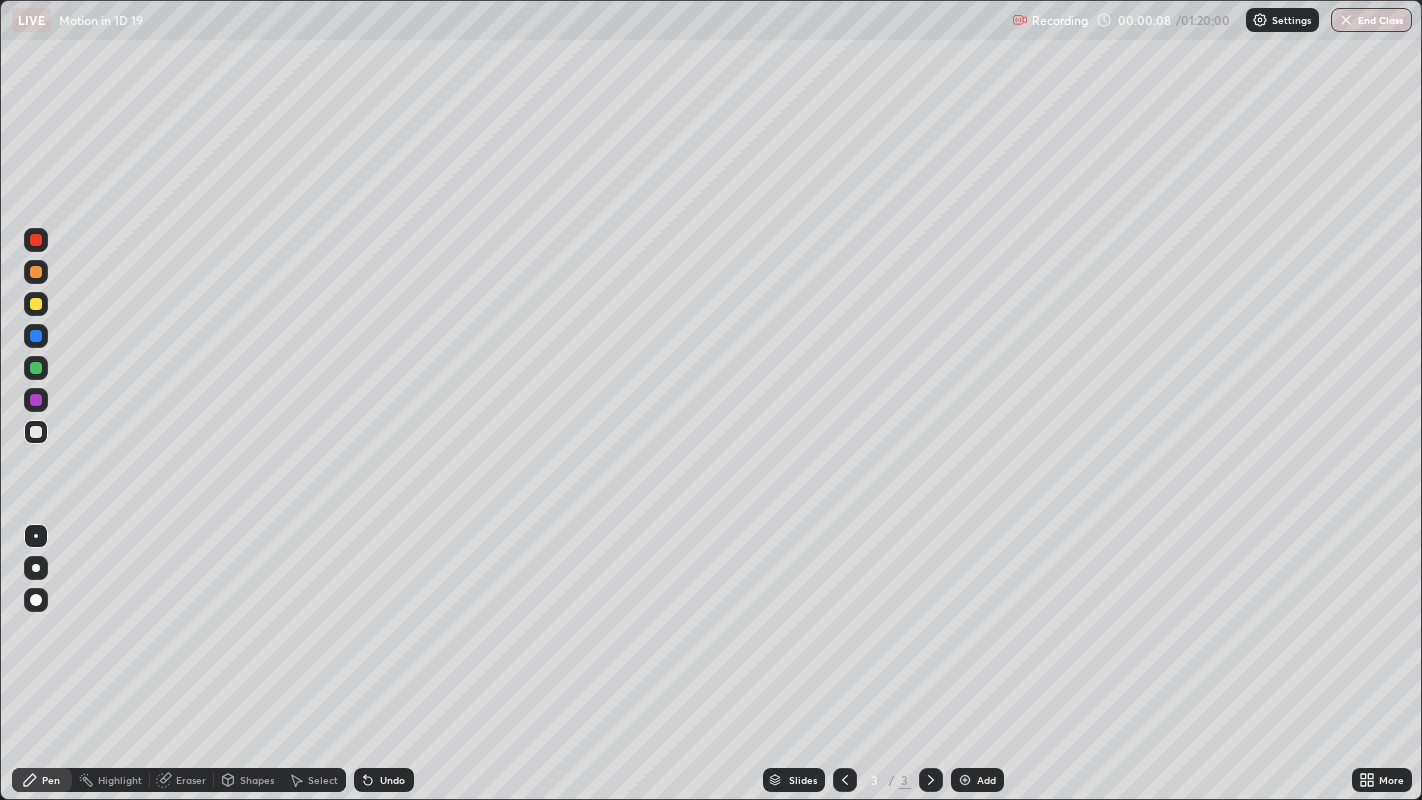 click on "Slides 3 / 3 Add" at bounding box center [883, 780] 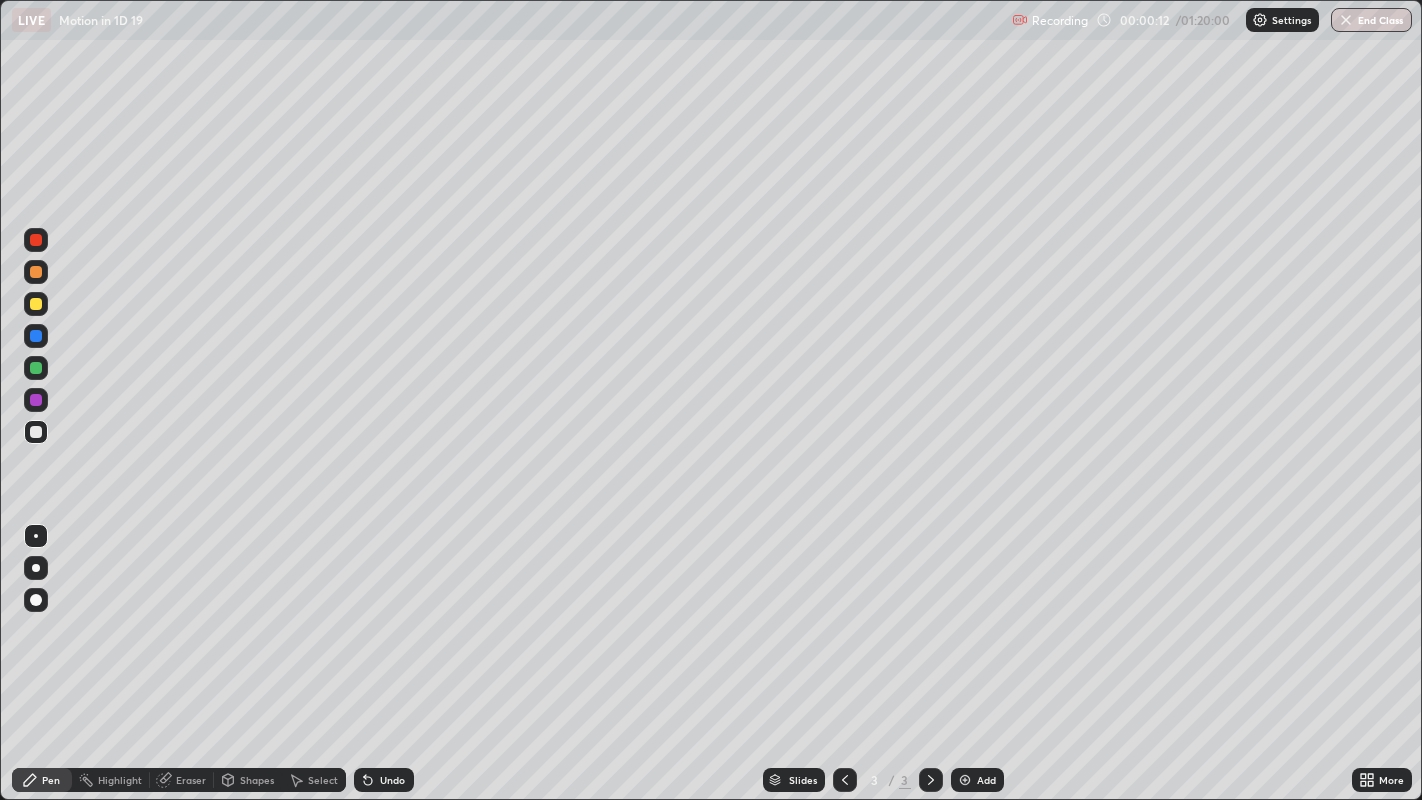 click at bounding box center [36, 568] 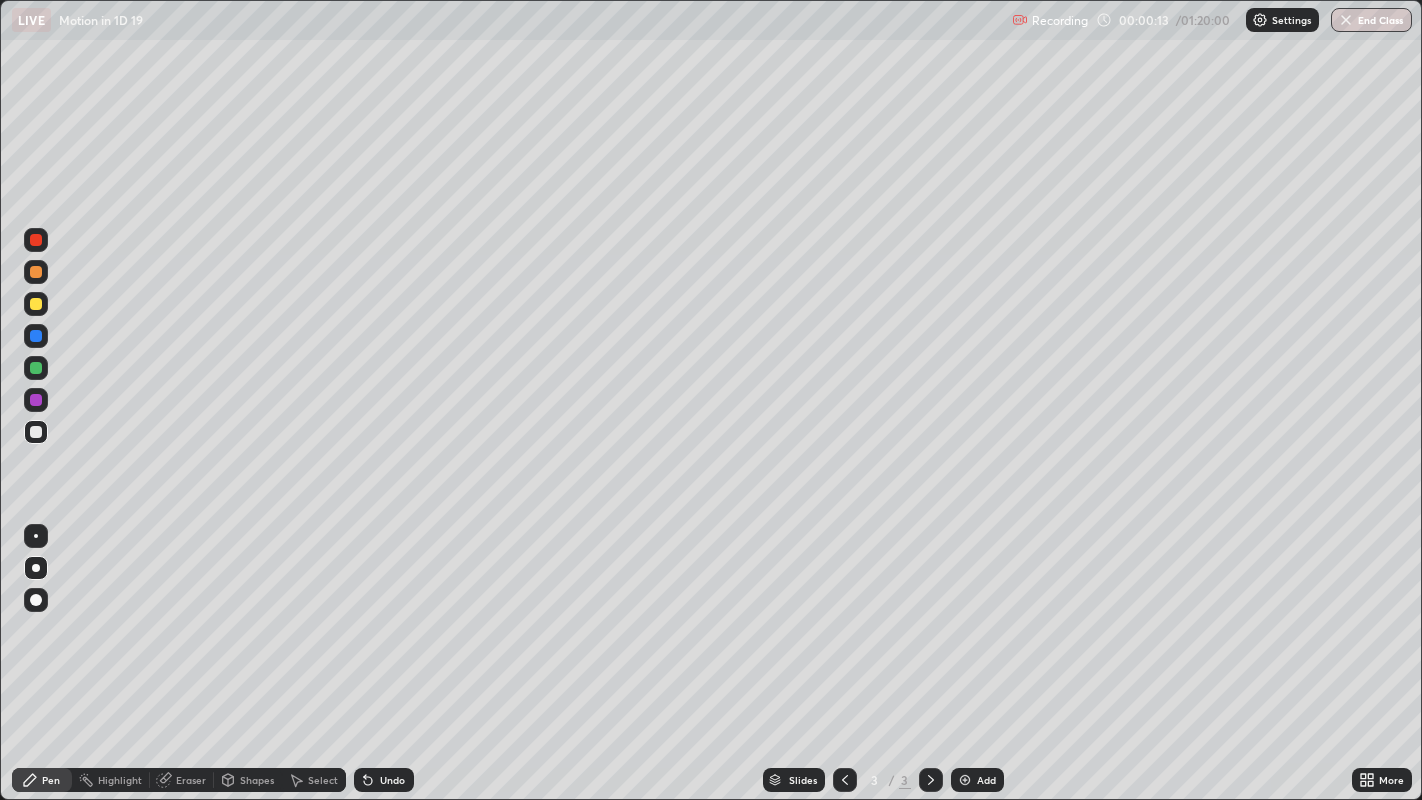 click at bounding box center (36, 432) 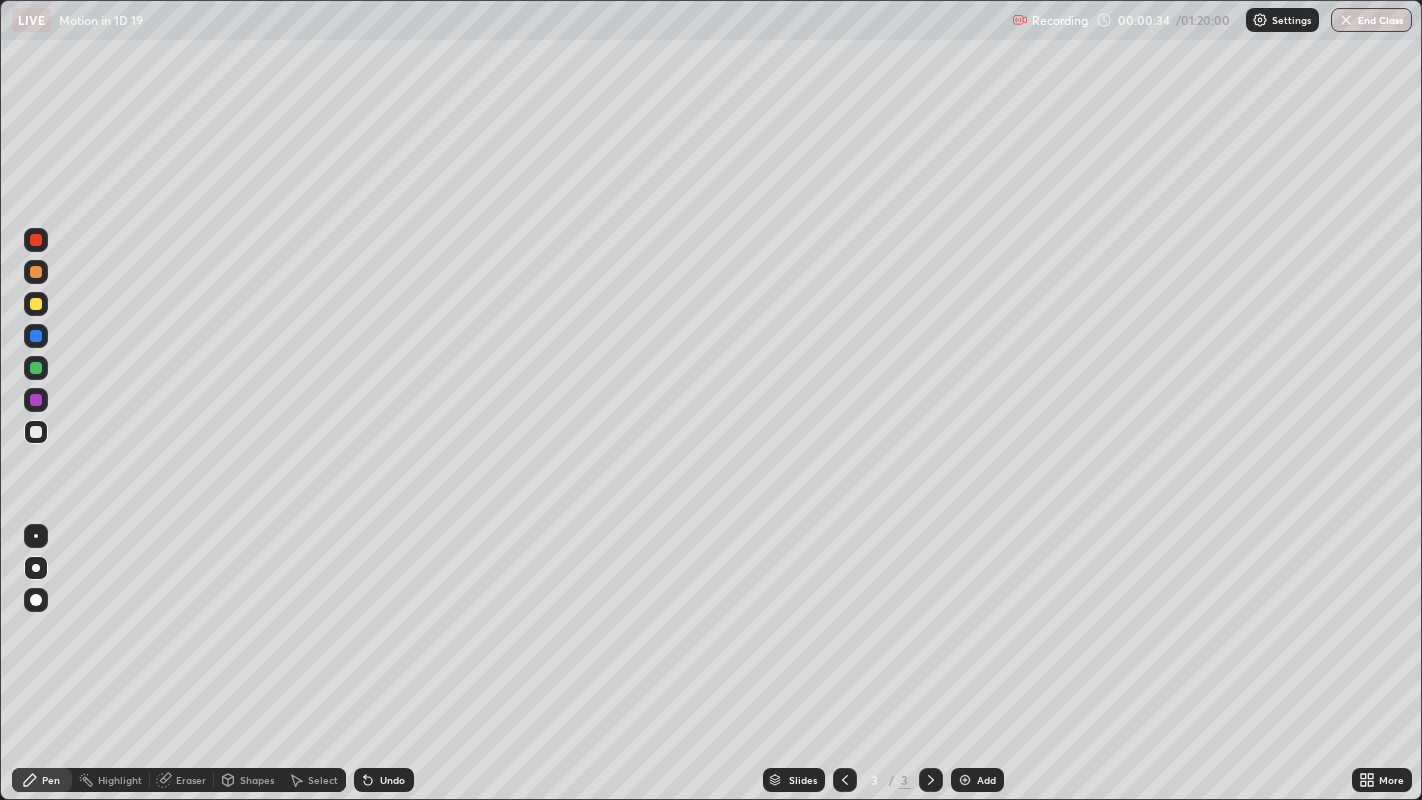 click at bounding box center [36, 304] 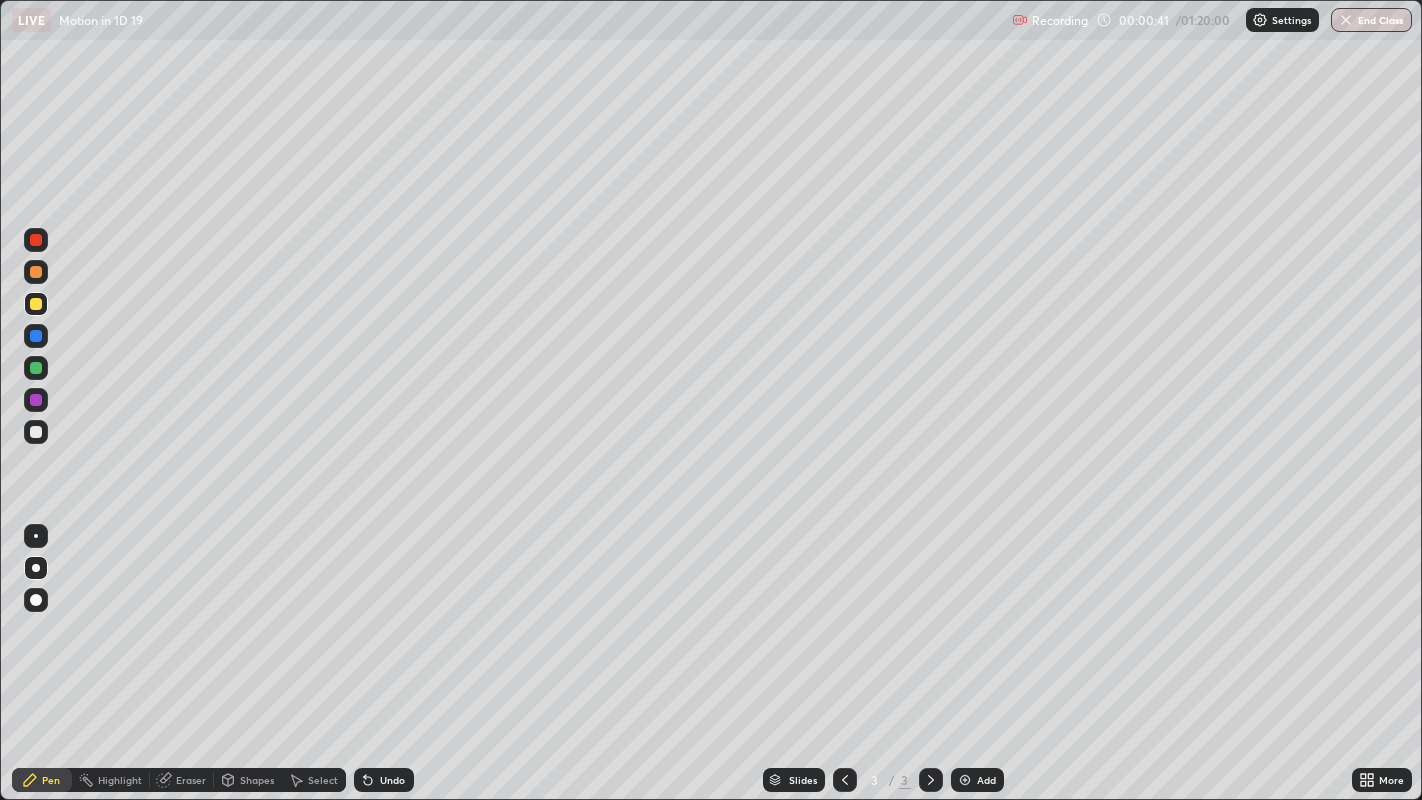 click on "Shapes" at bounding box center (248, 780) 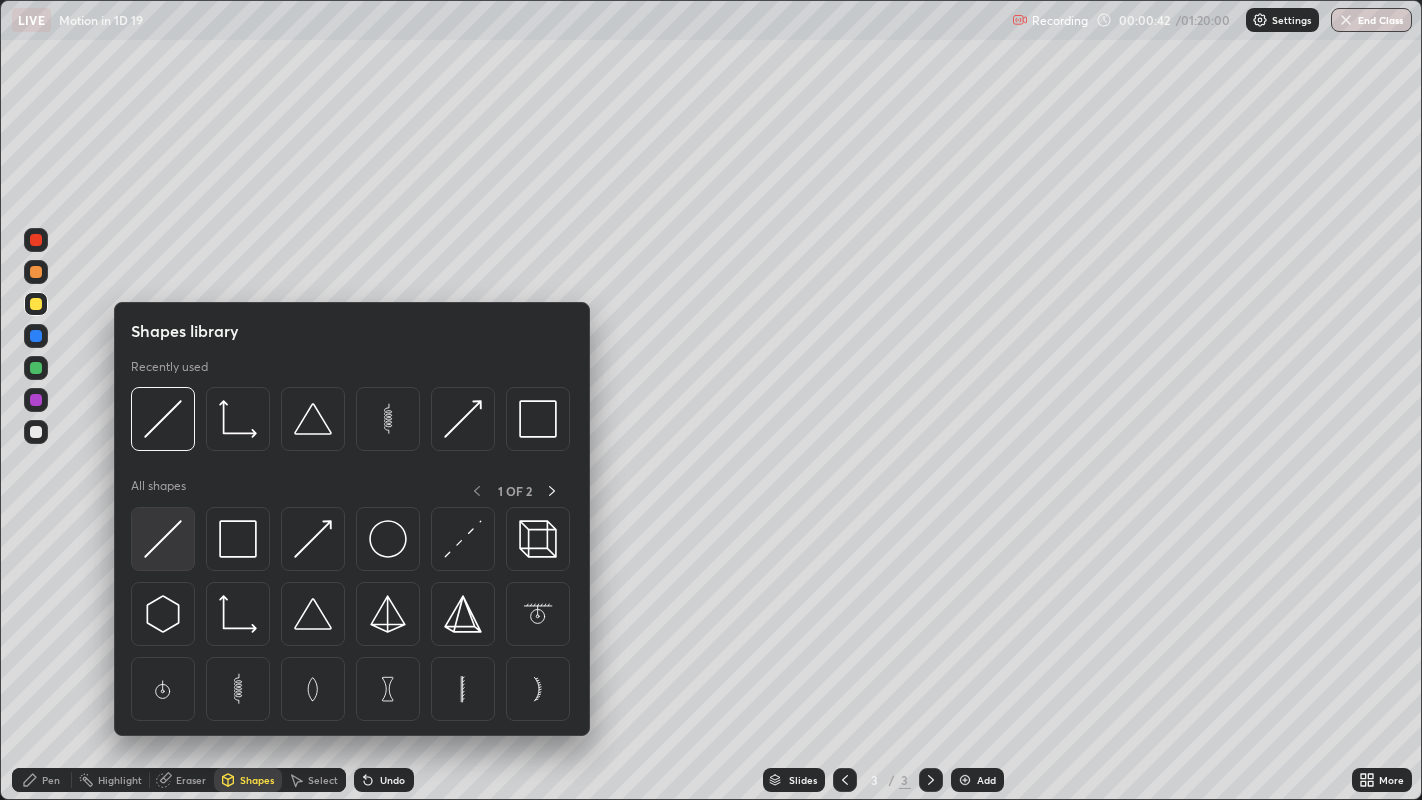 click at bounding box center (163, 539) 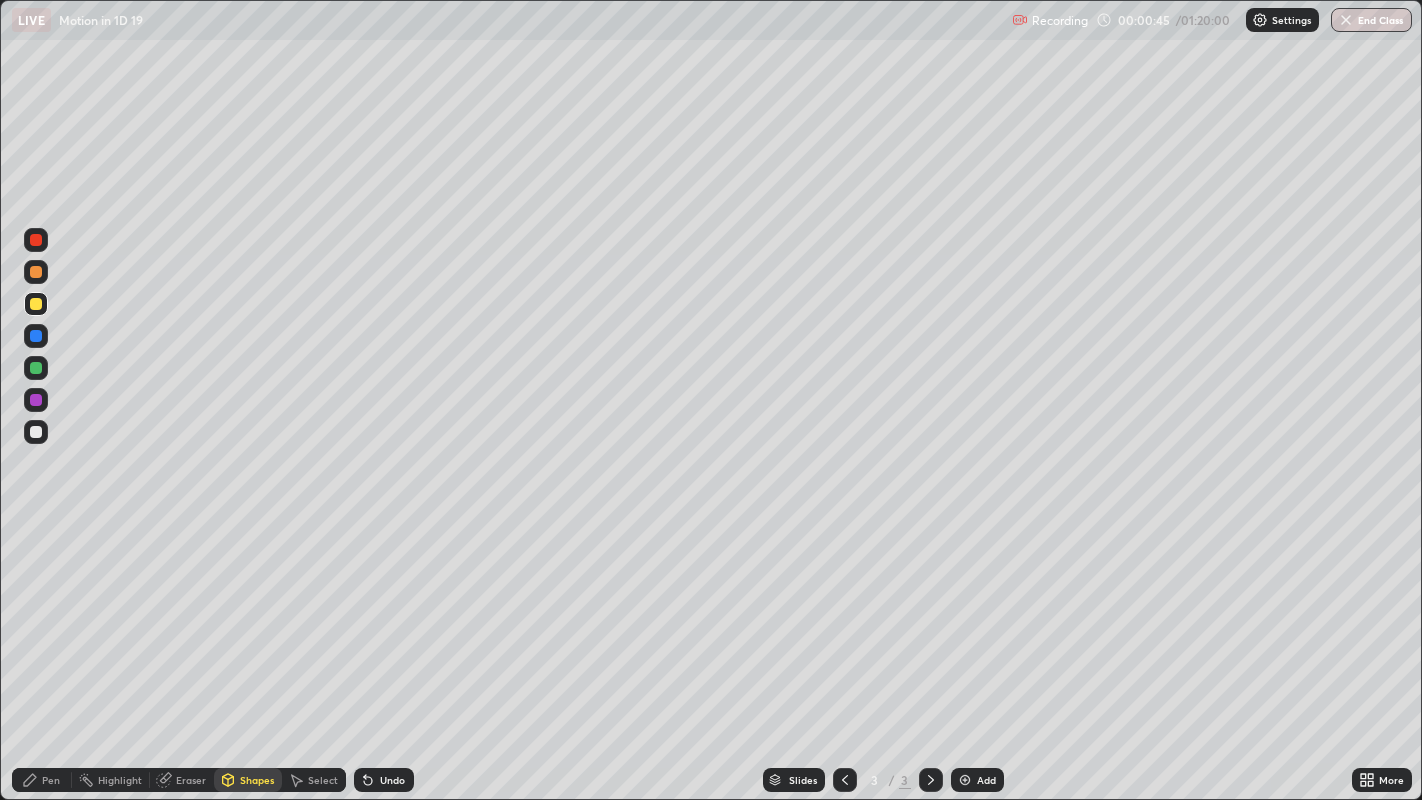 click at bounding box center [36, 336] 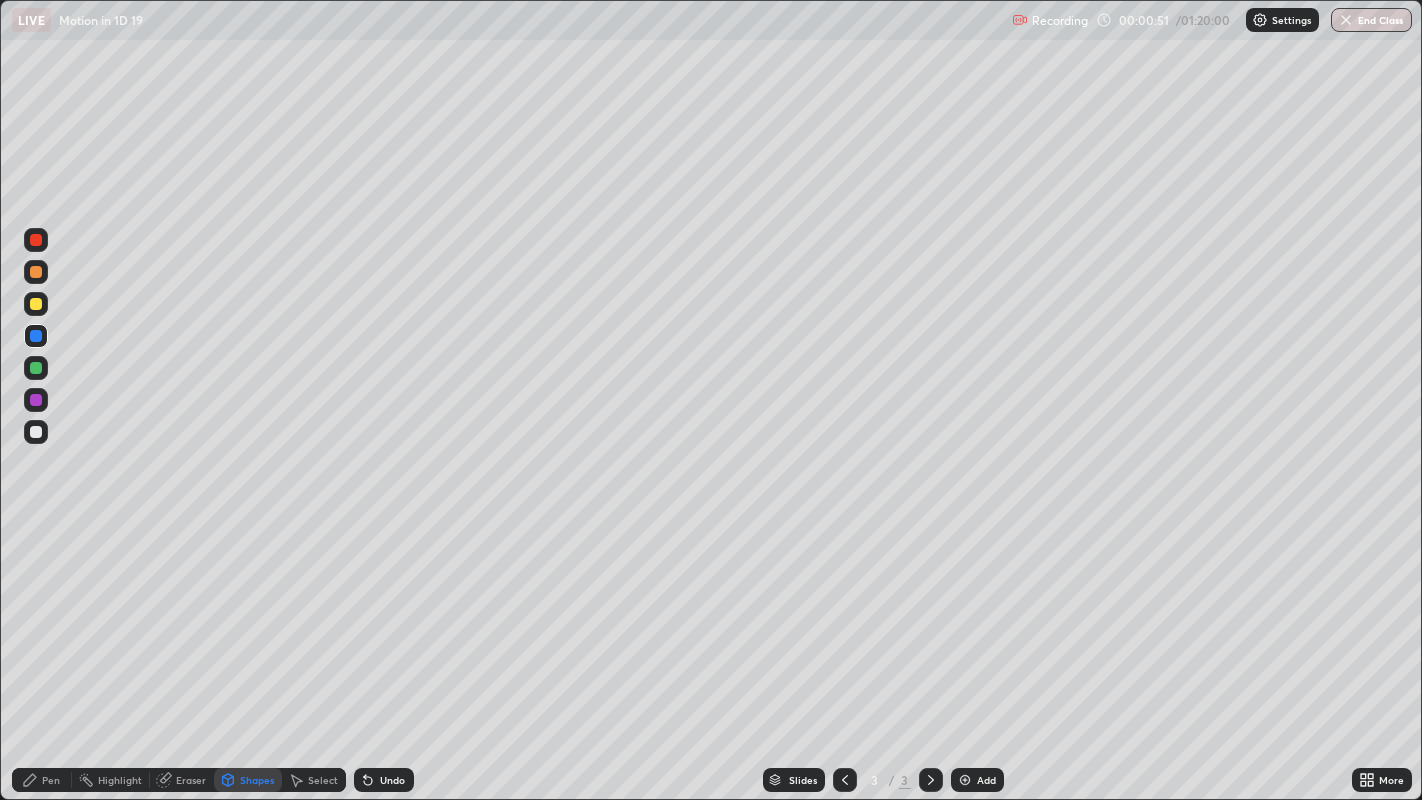 click on "Undo" at bounding box center (384, 780) 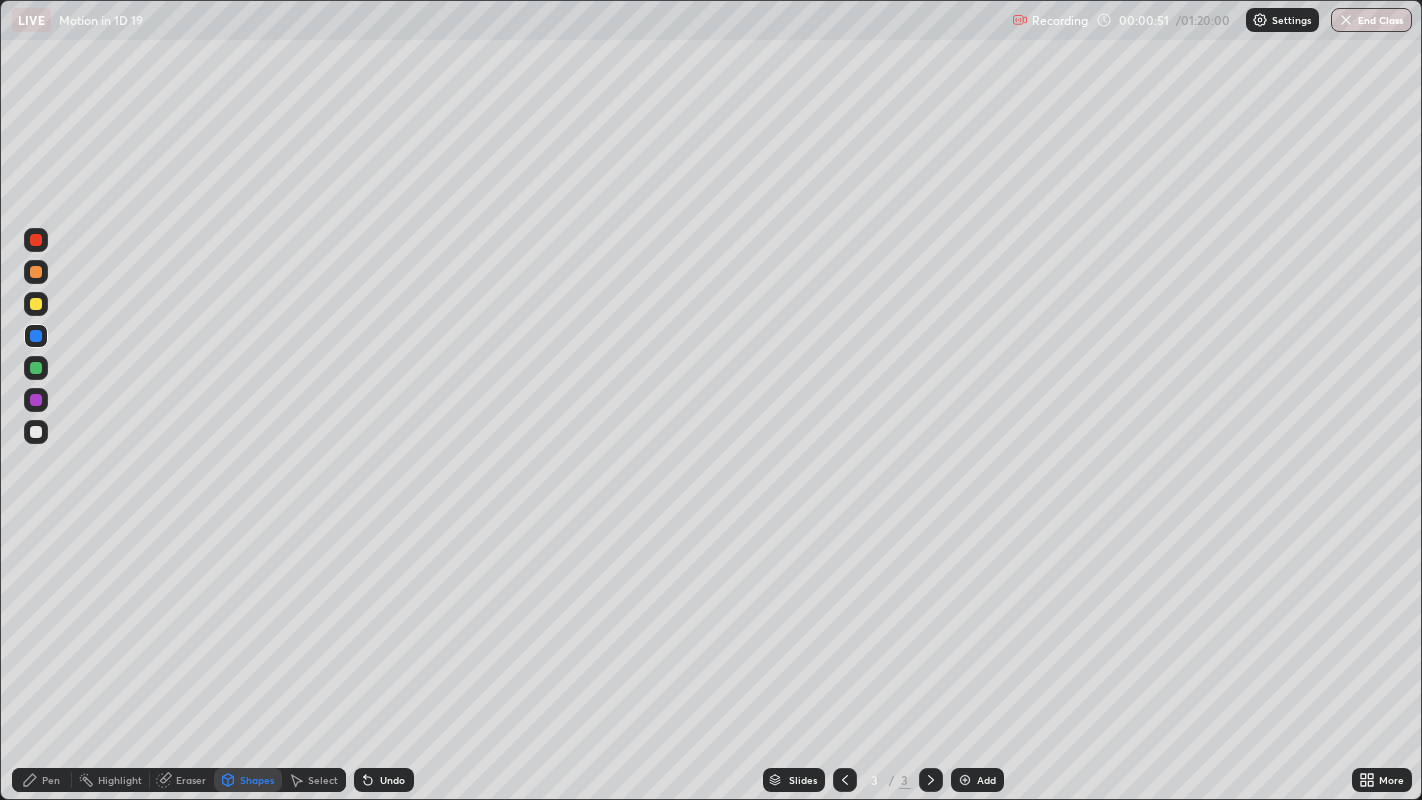 click on "Undo" at bounding box center [384, 780] 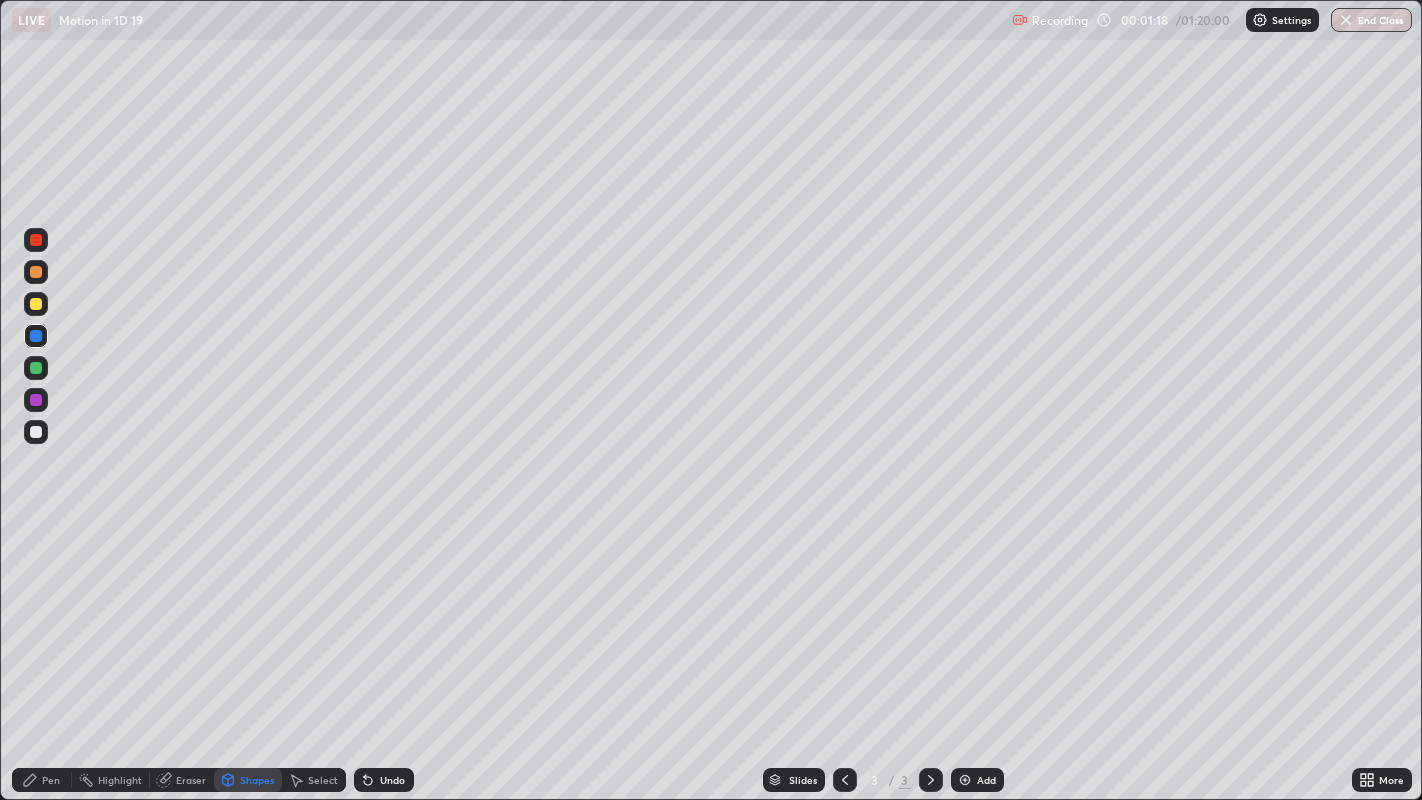 click at bounding box center [36, 304] 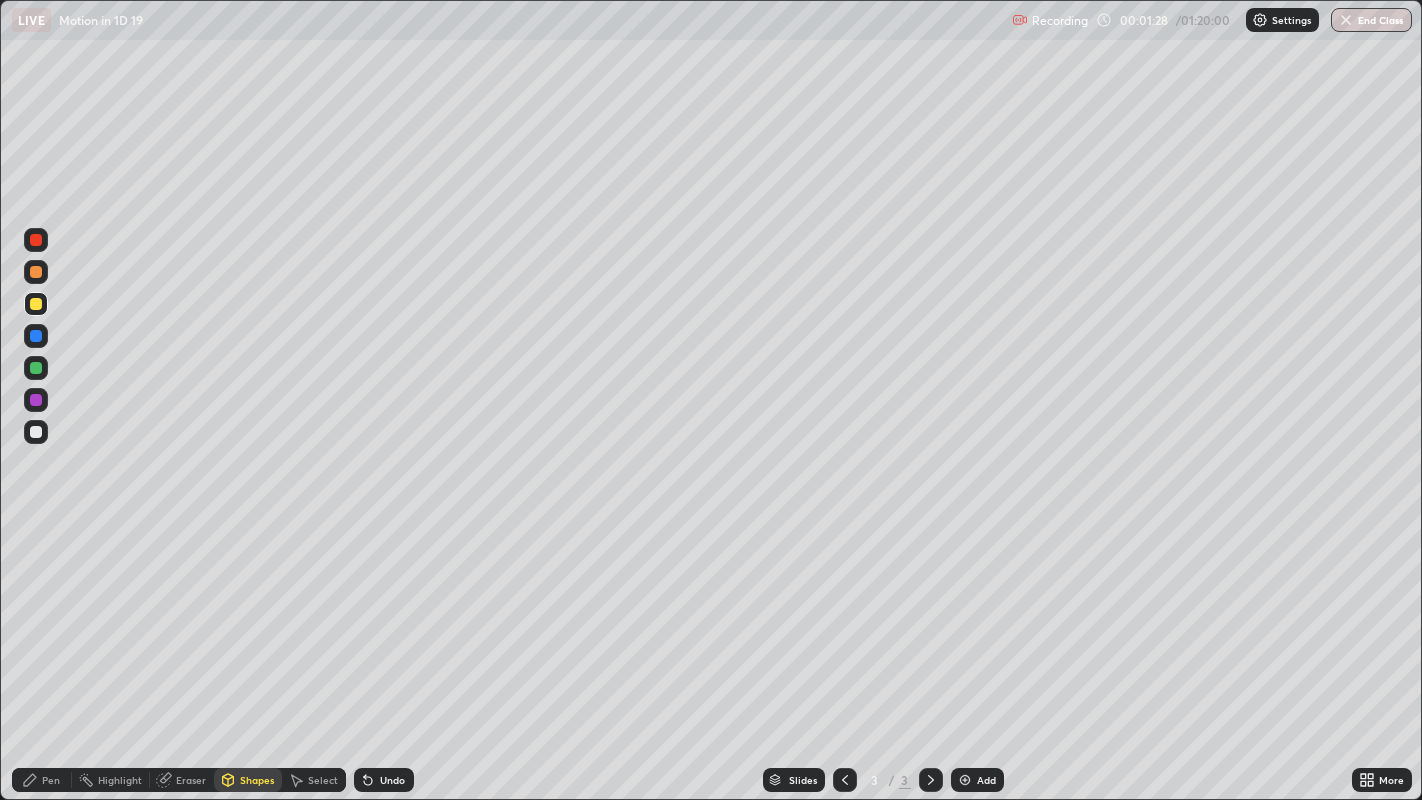 click on "Undo" at bounding box center (392, 780) 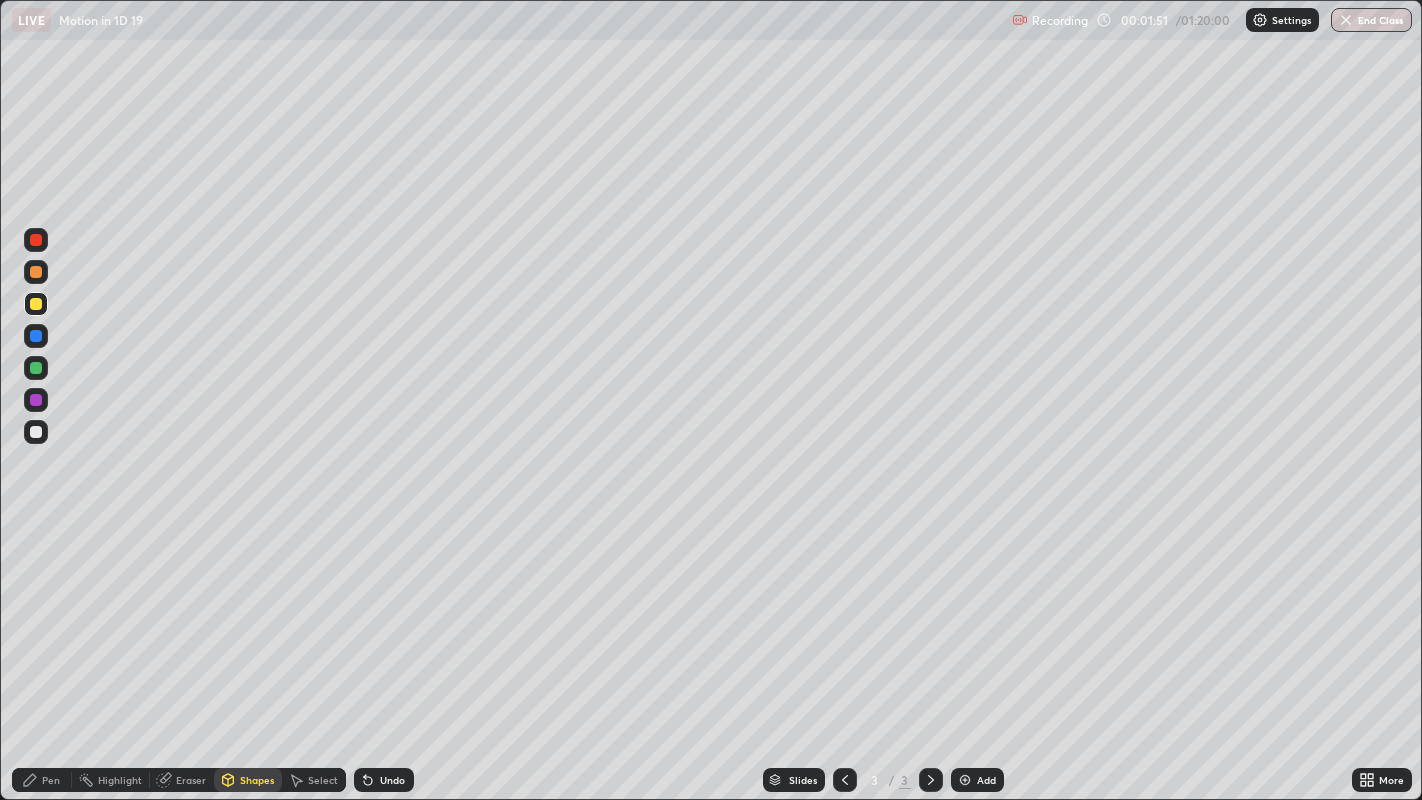 click 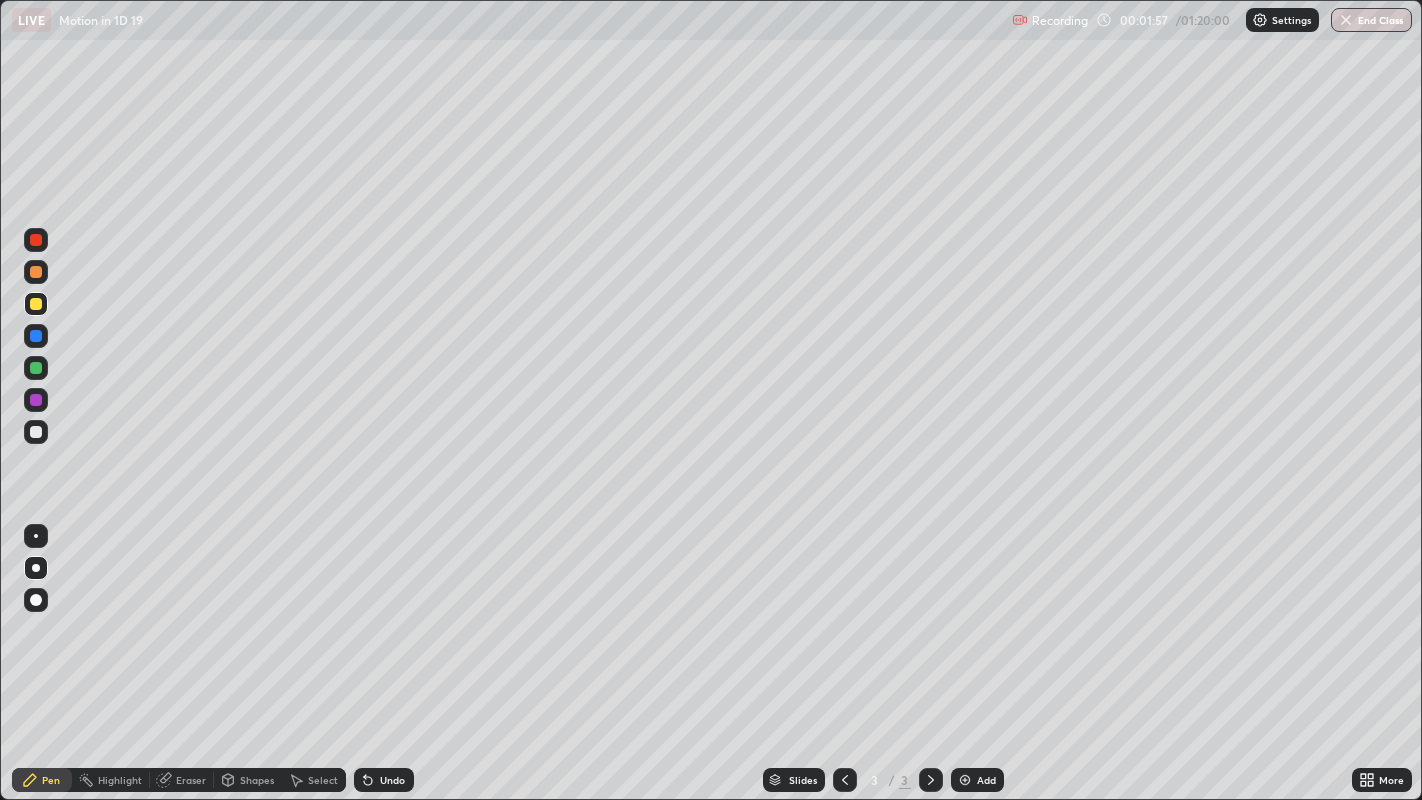 click on "Undo" at bounding box center (384, 780) 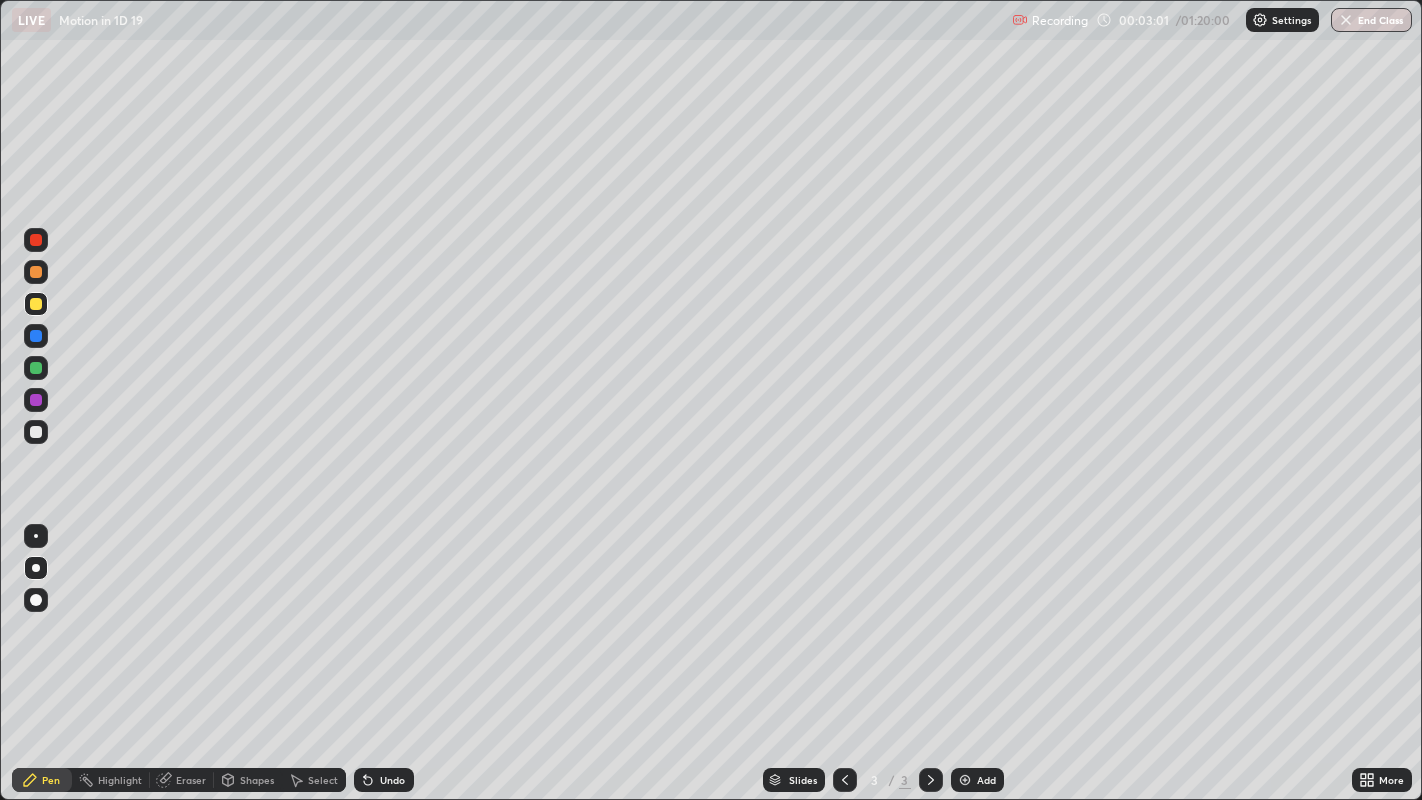 click at bounding box center [36, 400] 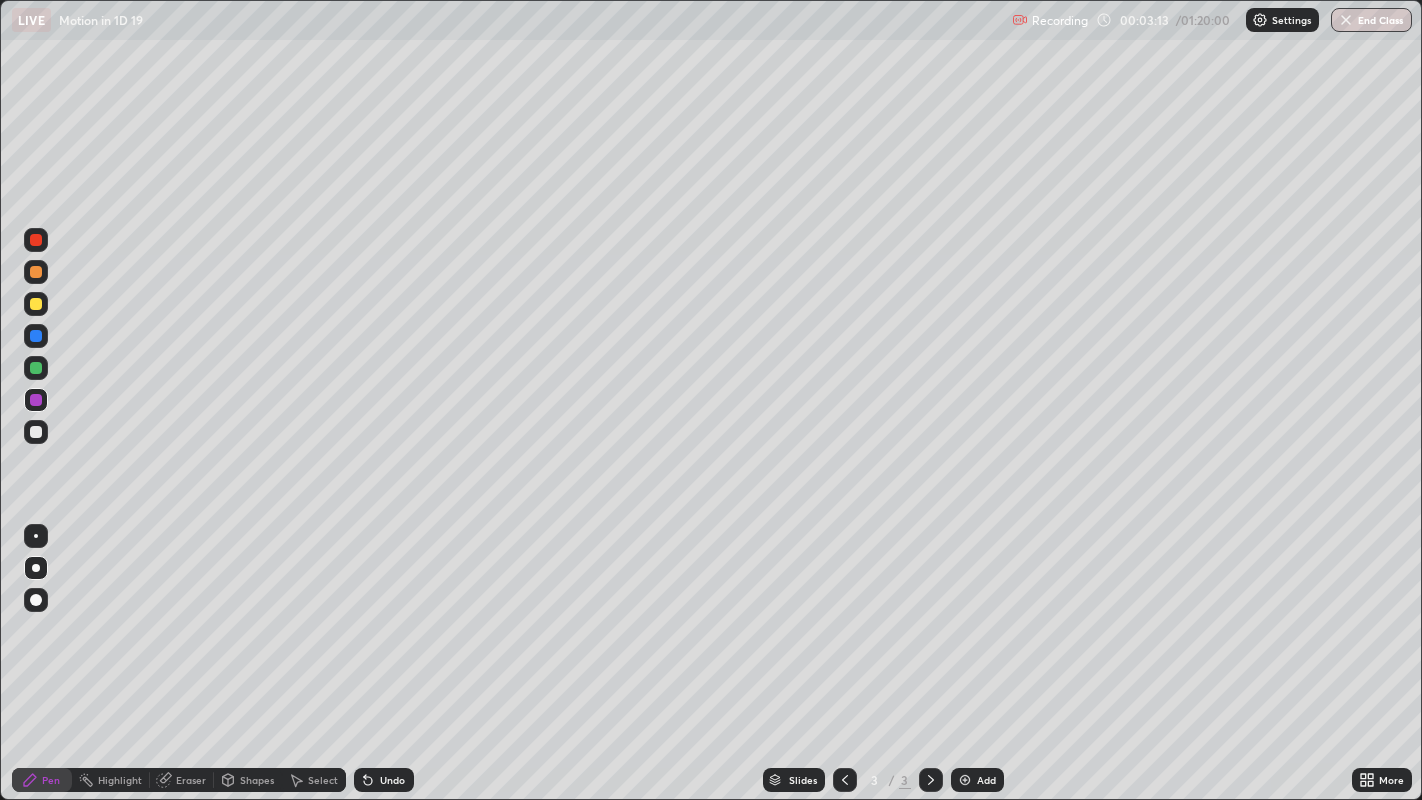 click at bounding box center [36, 432] 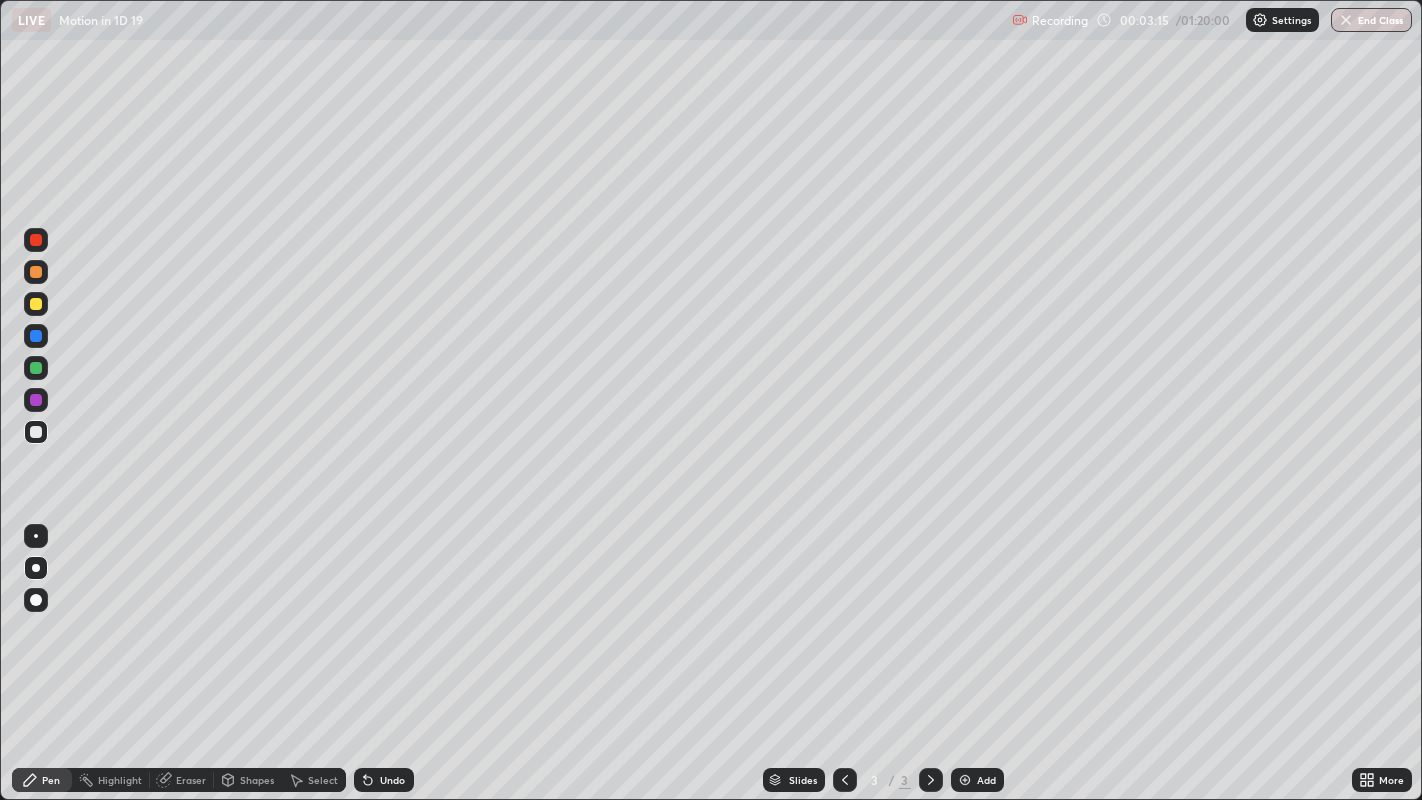 click at bounding box center (36, 432) 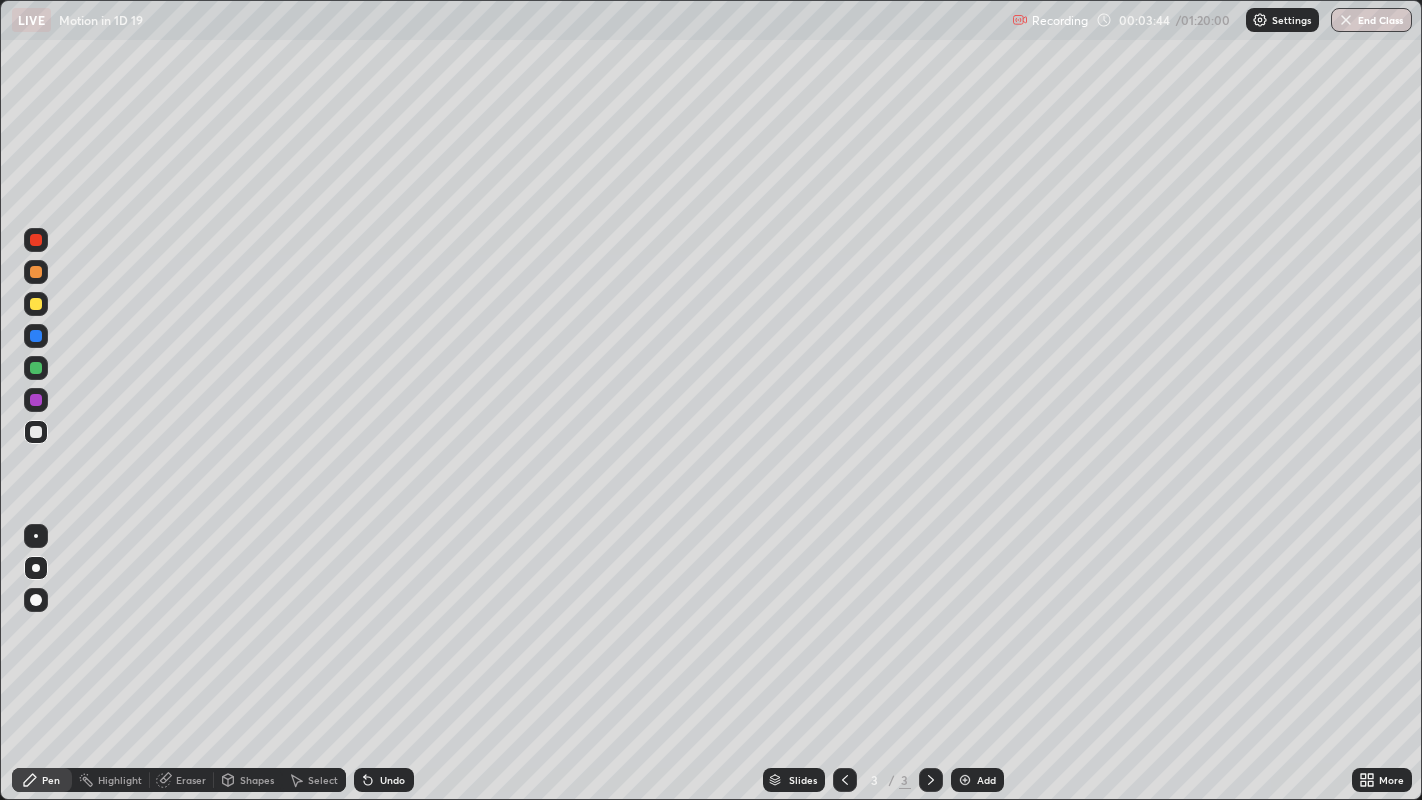 click at bounding box center [36, 432] 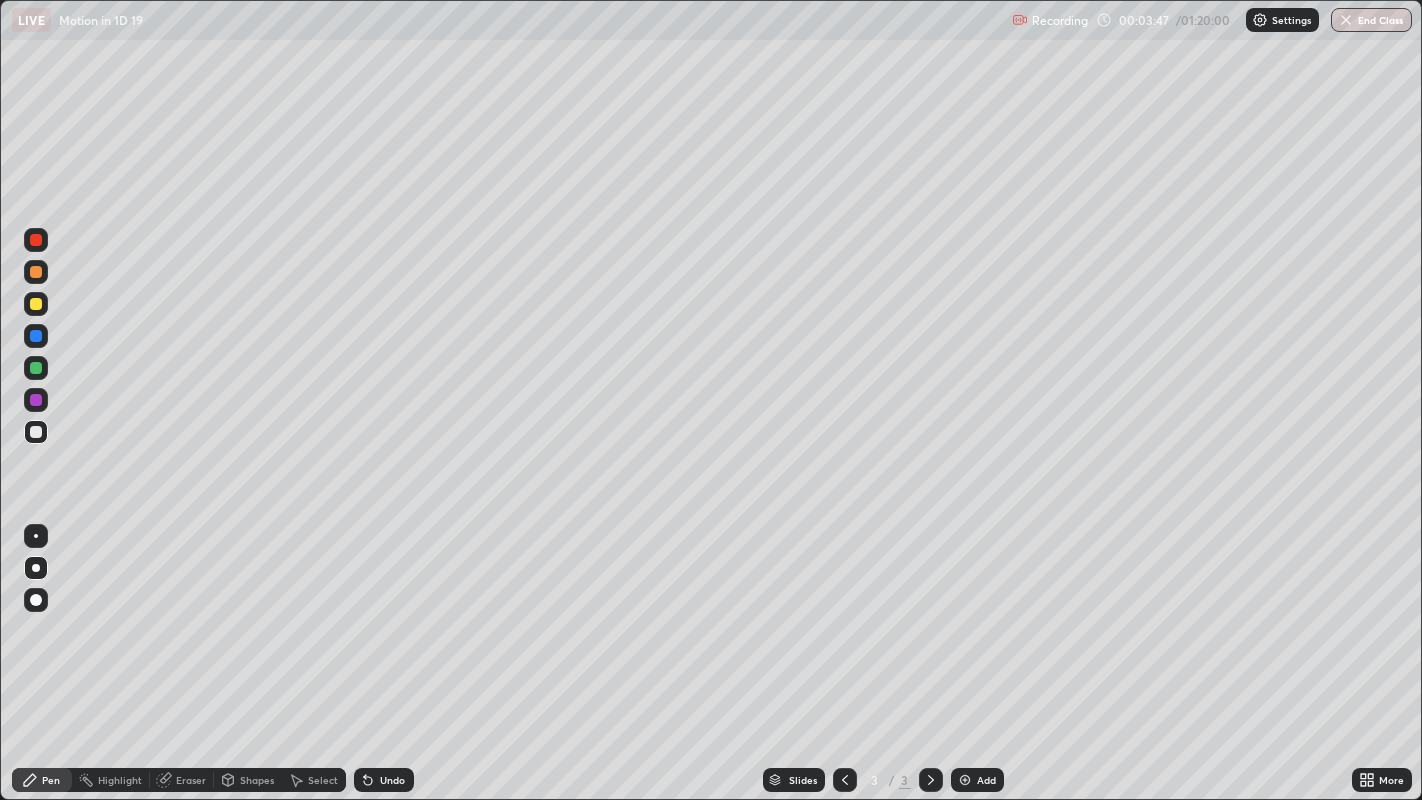 click at bounding box center (36, 432) 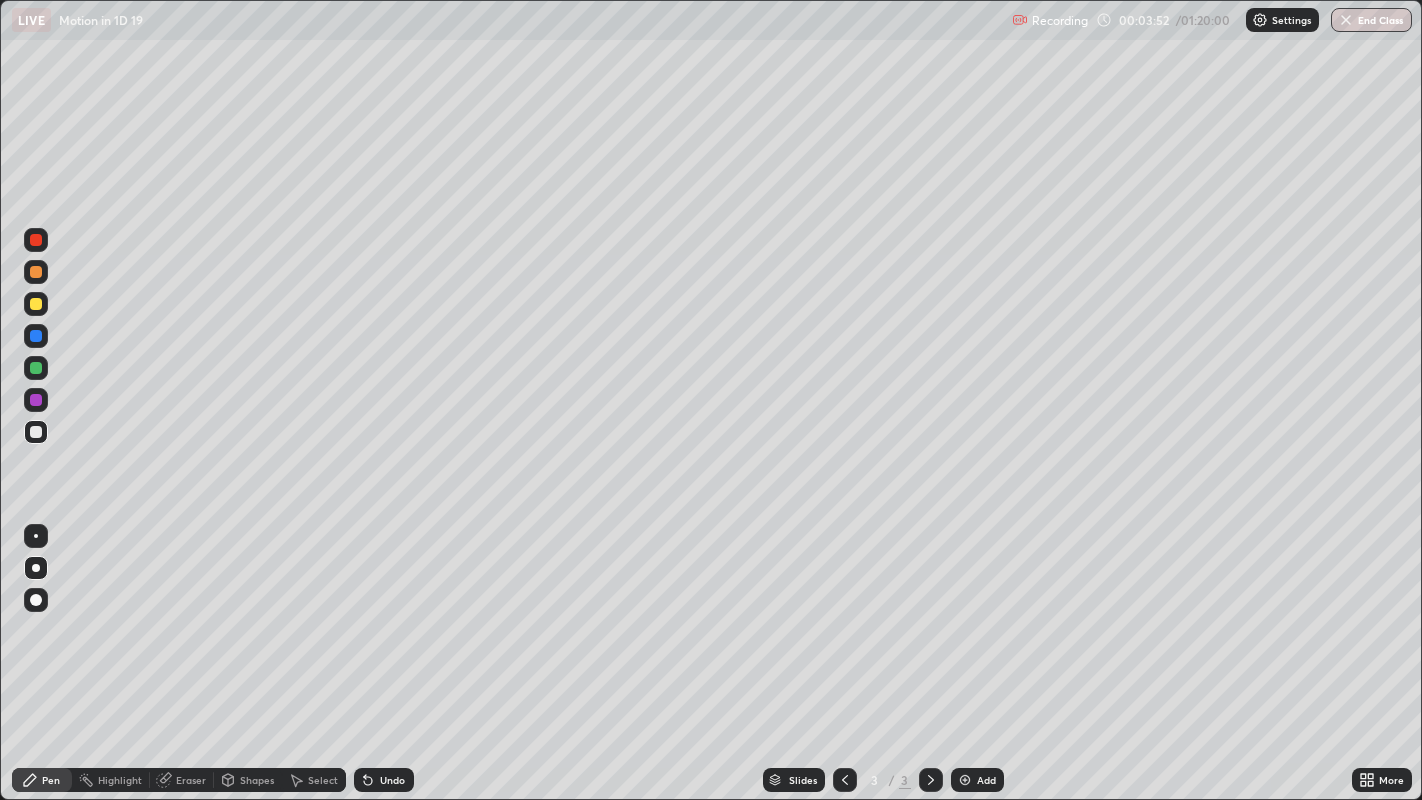 click at bounding box center [36, 432] 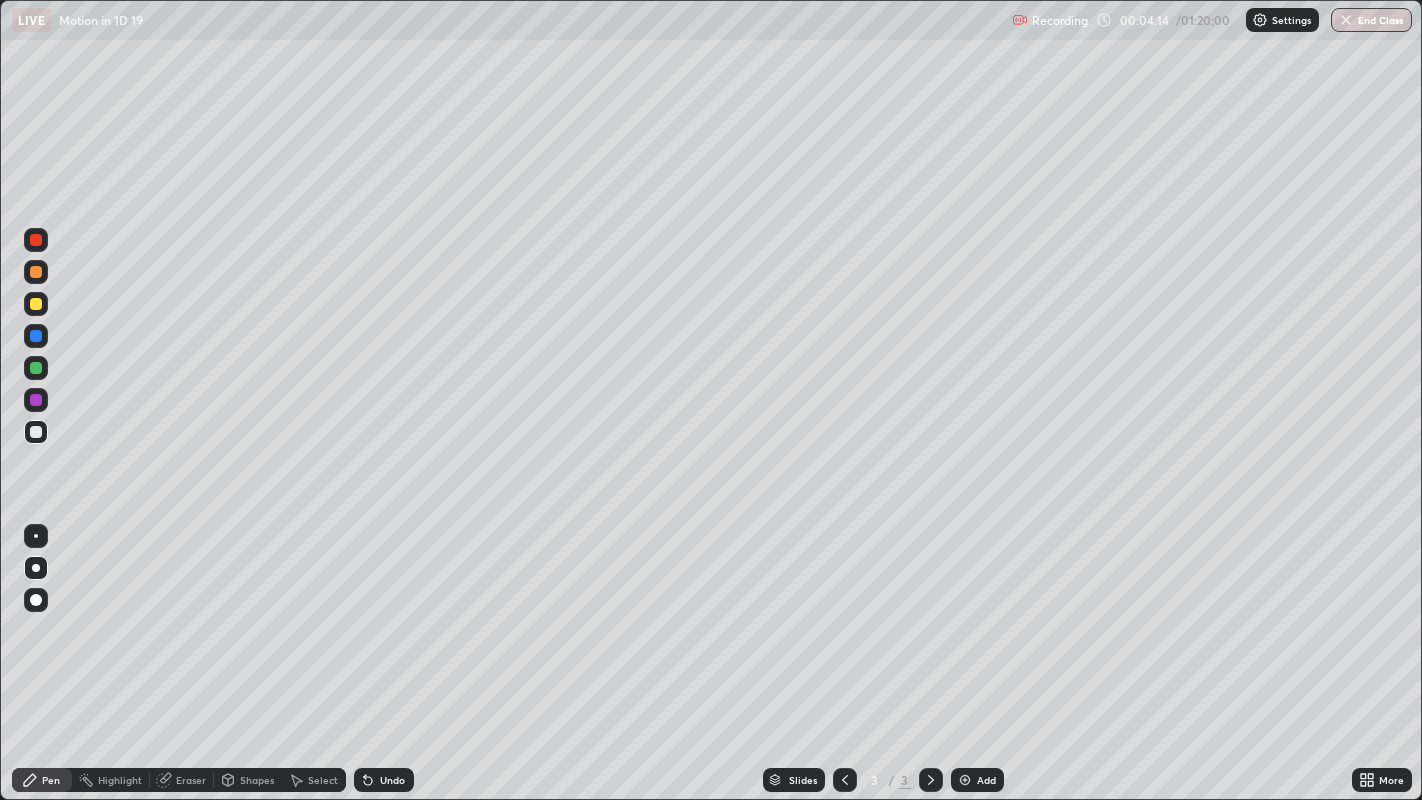 click at bounding box center [36, 272] 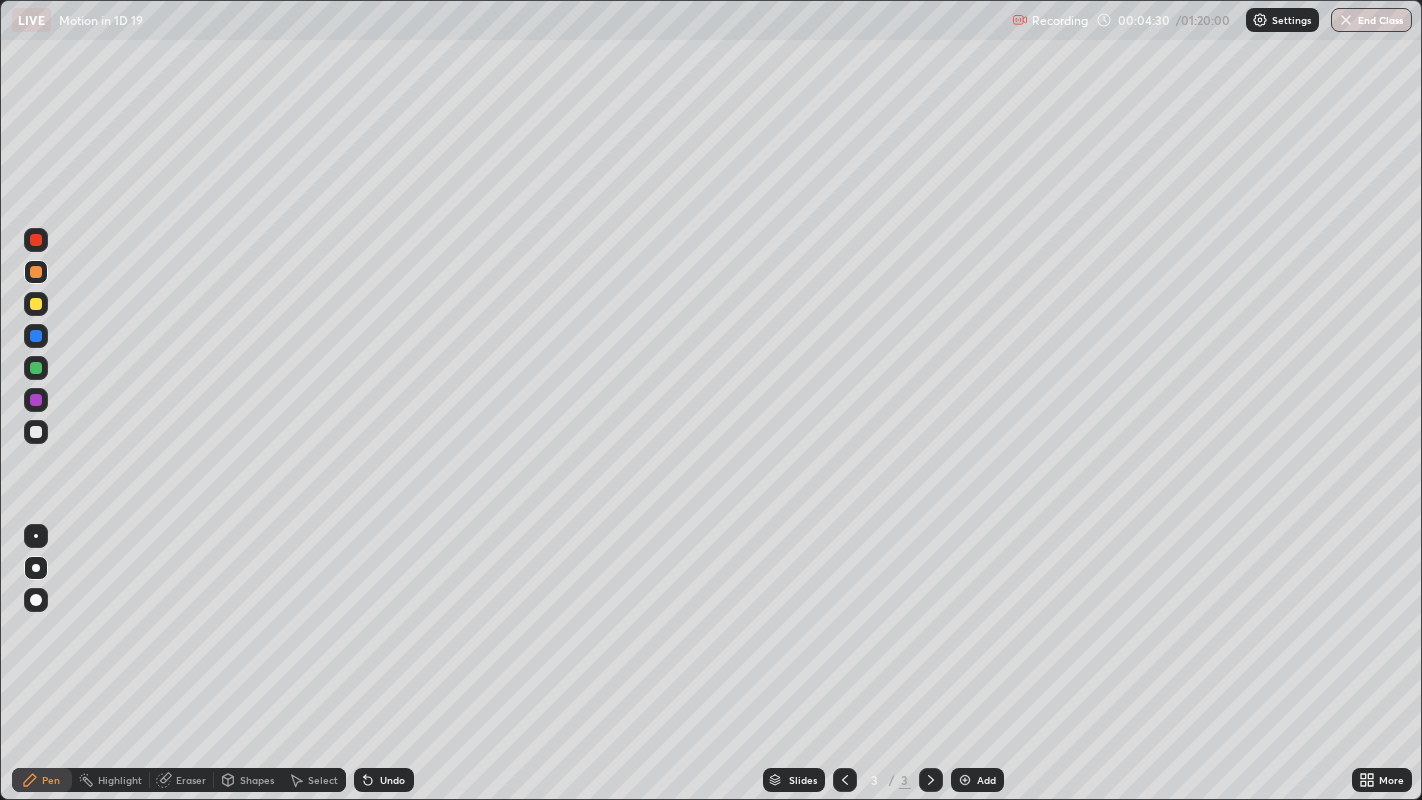click at bounding box center [36, 368] 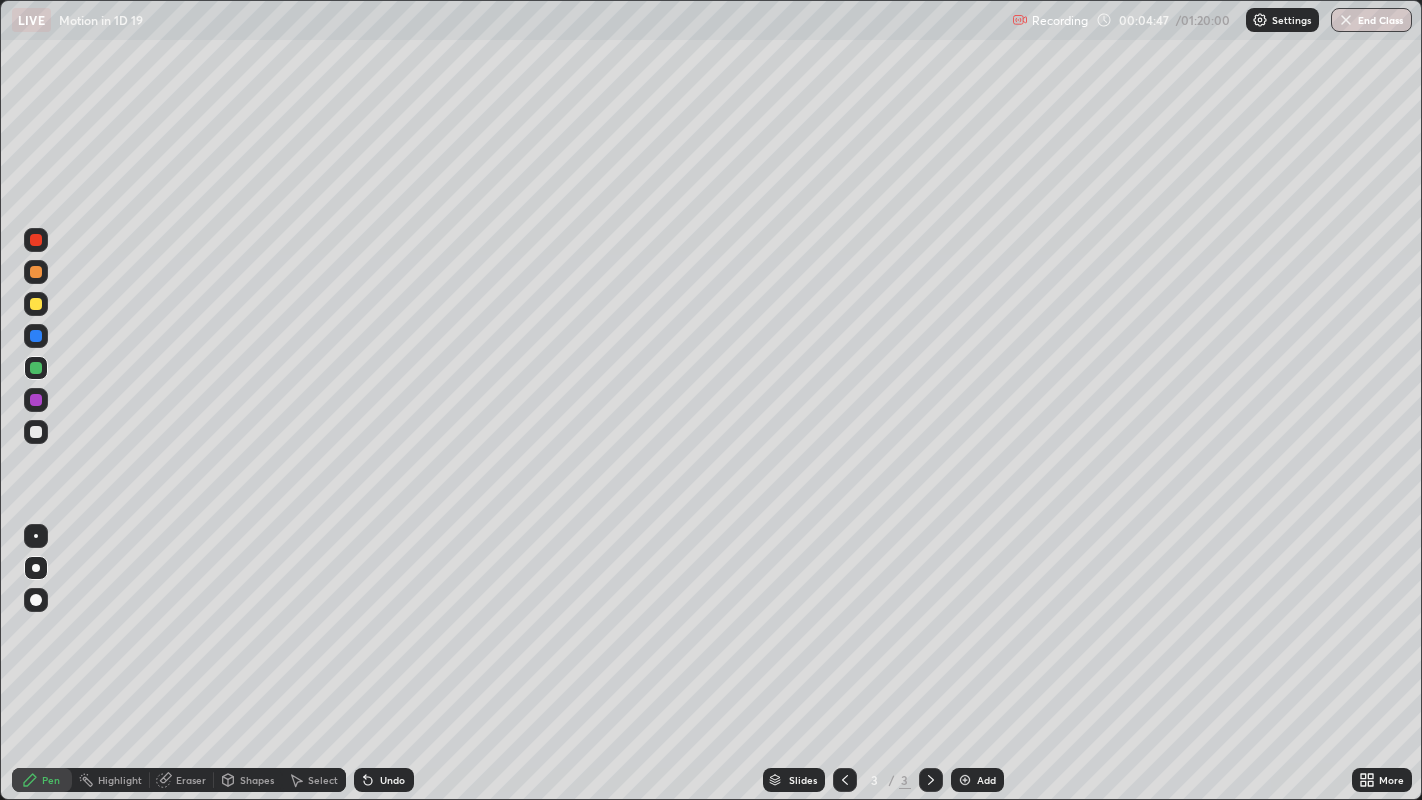click at bounding box center [36, 432] 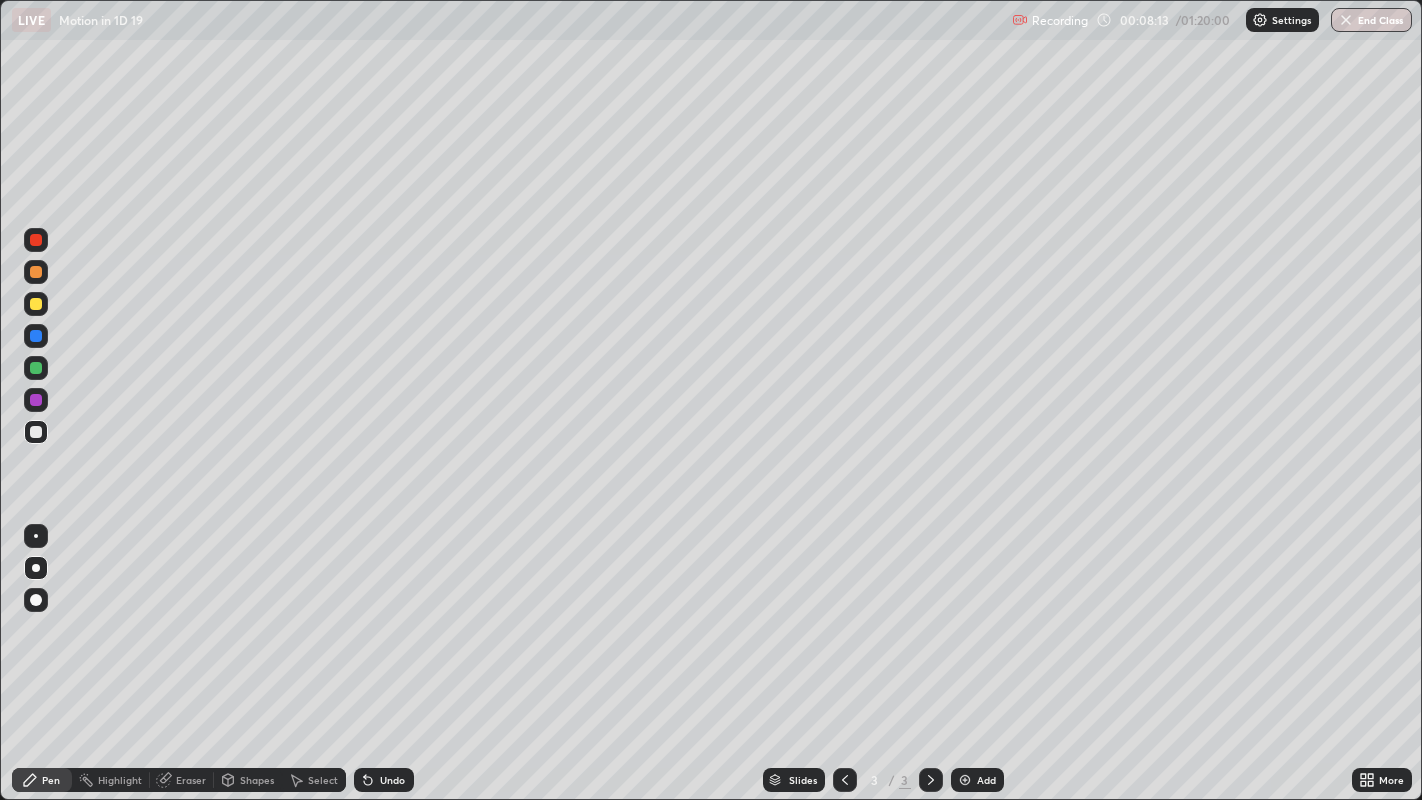 click at bounding box center (36, 272) 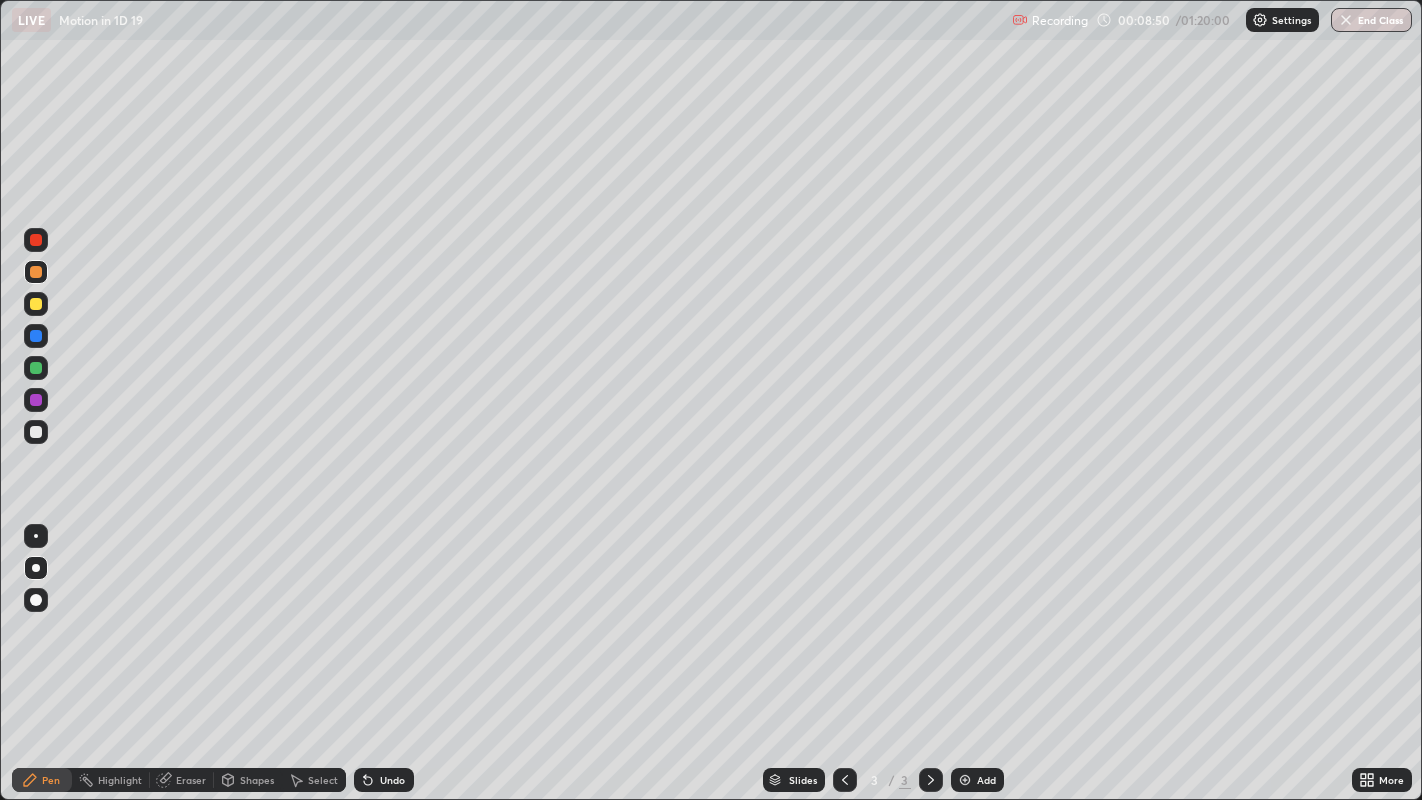 click on "Undo" at bounding box center [392, 780] 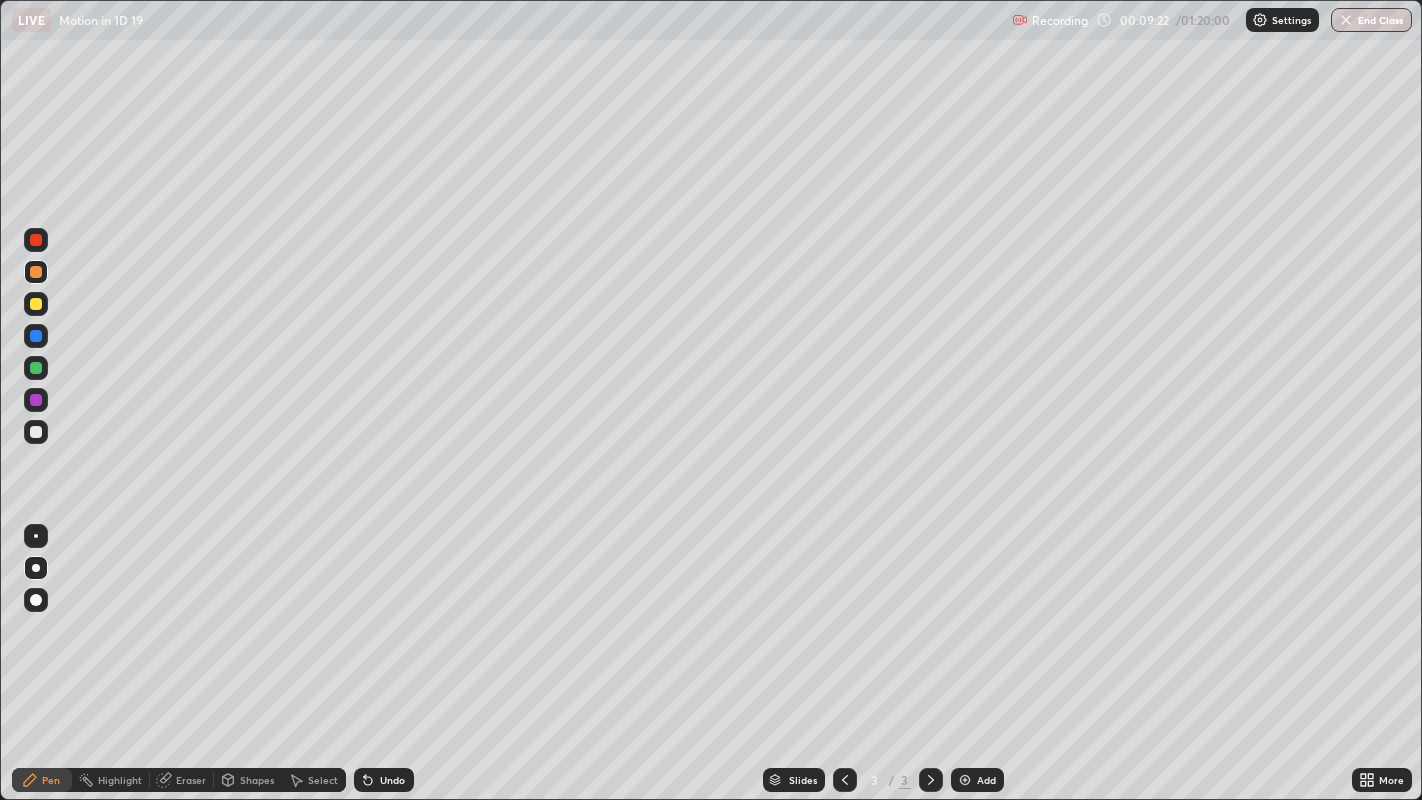 click at bounding box center [36, 304] 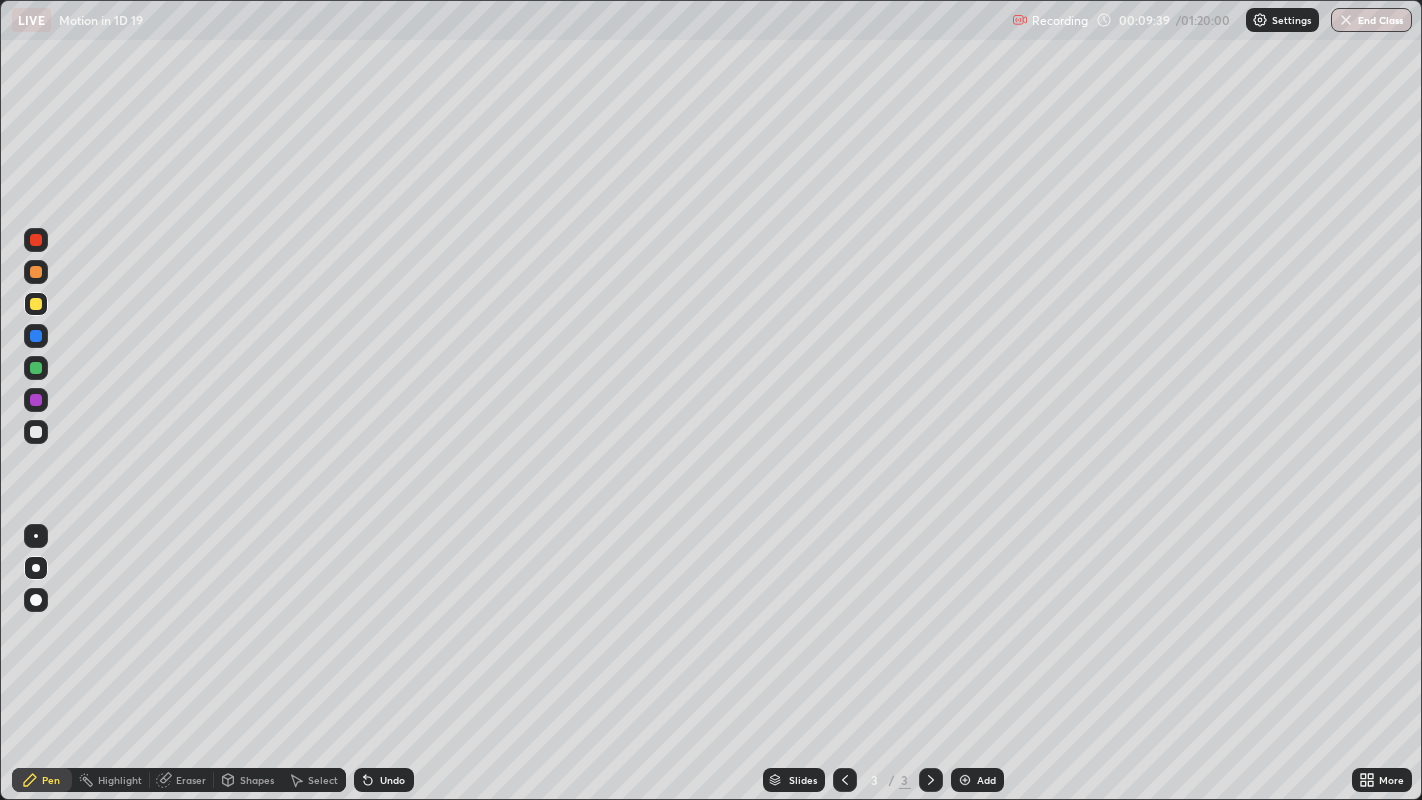 click at bounding box center [36, 336] 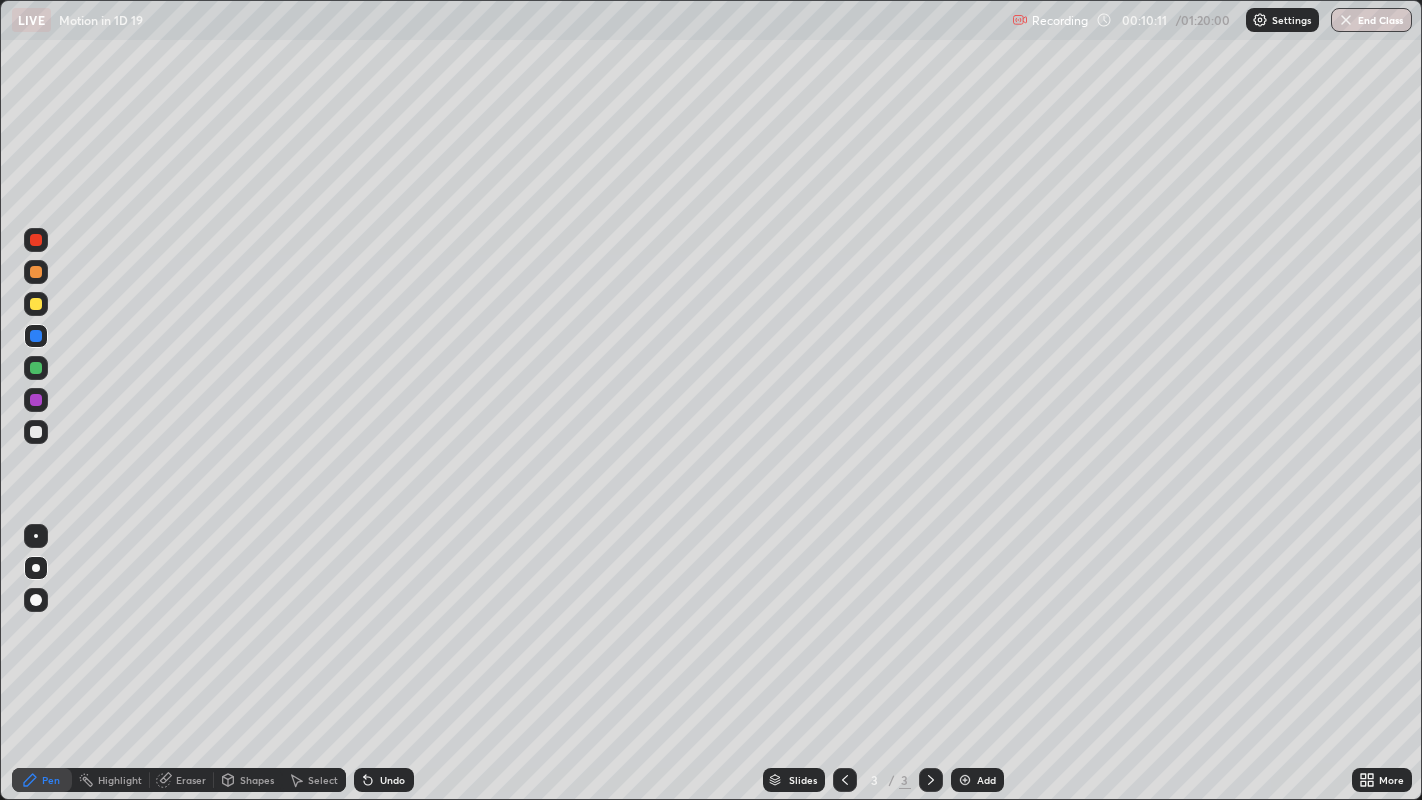 click at bounding box center (36, 368) 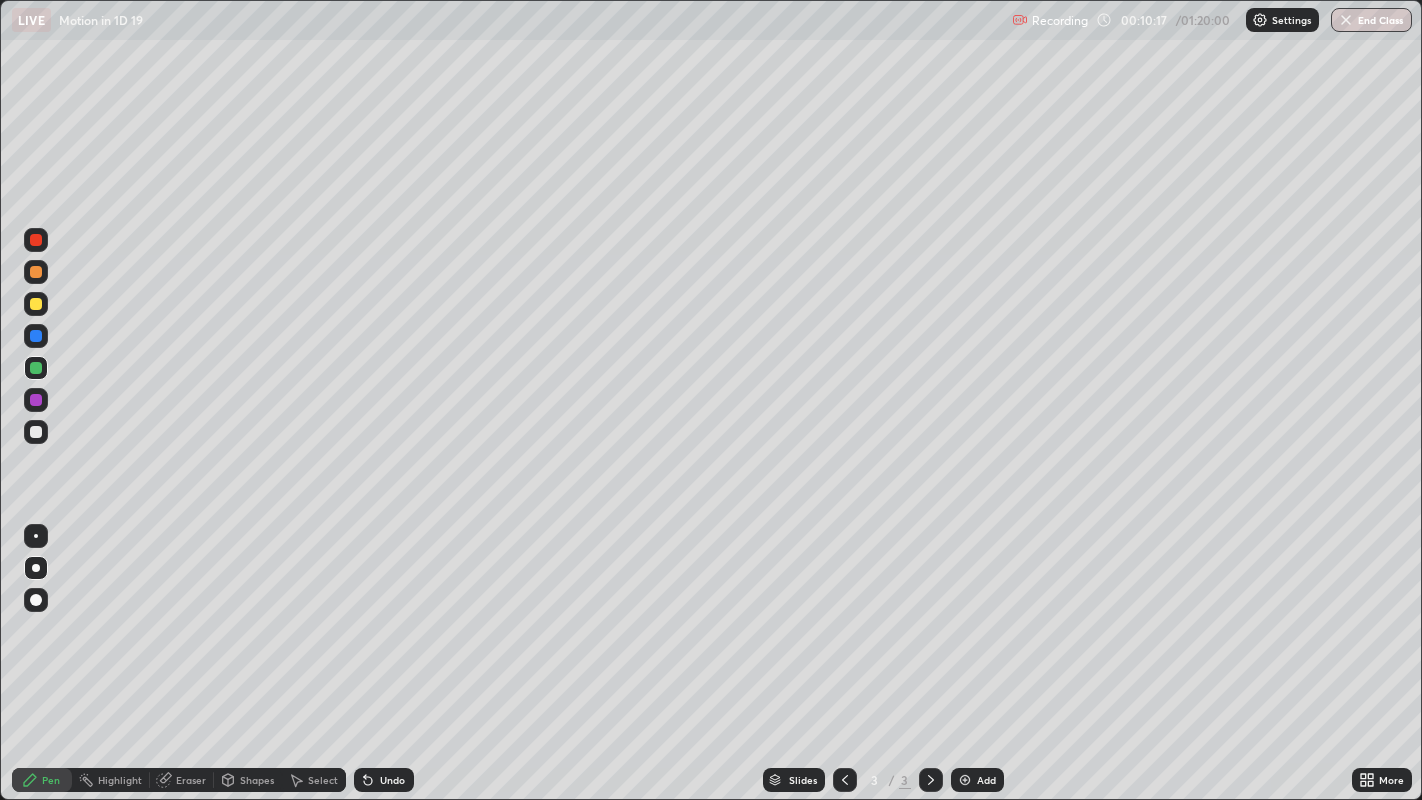 click at bounding box center [36, 368] 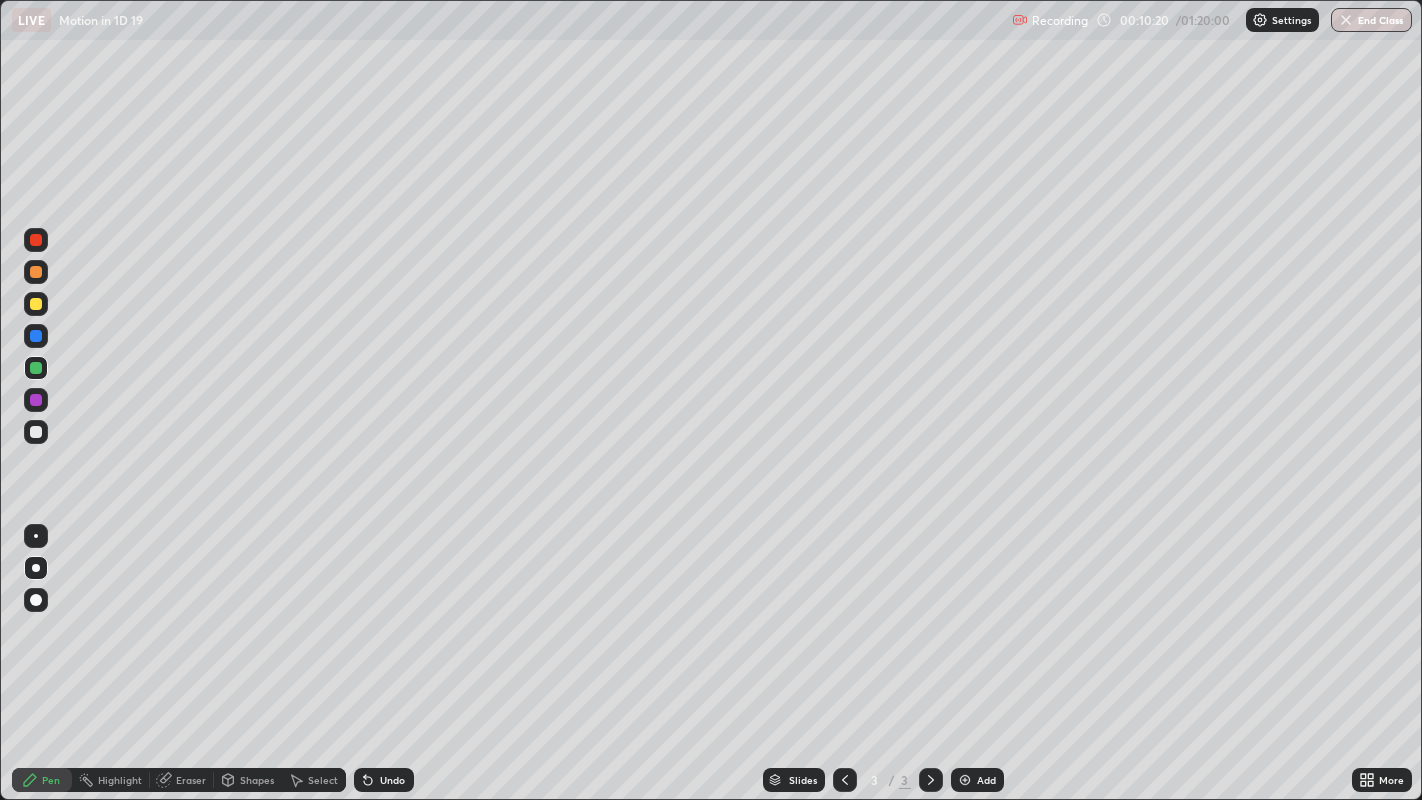 click at bounding box center (36, 272) 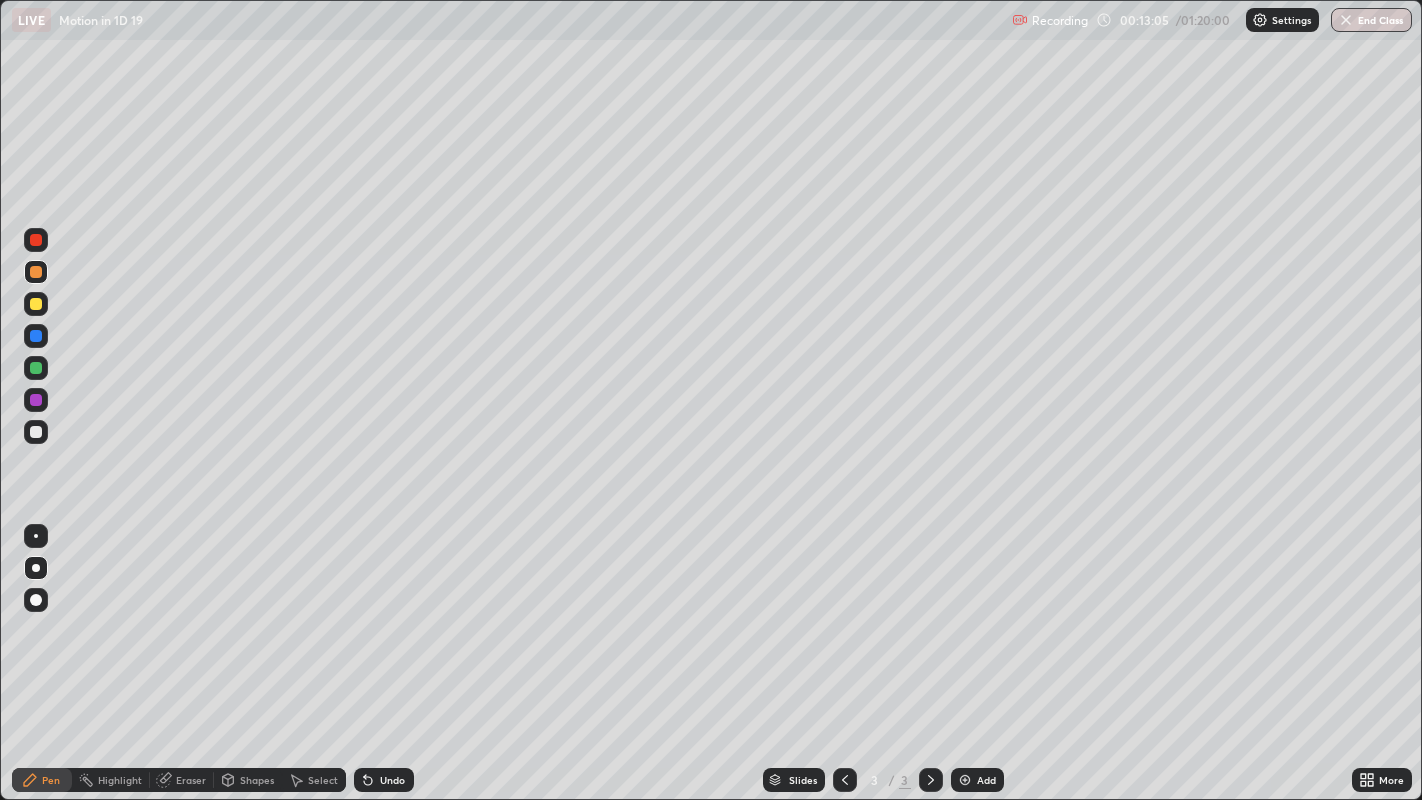 click at bounding box center [36, 240] 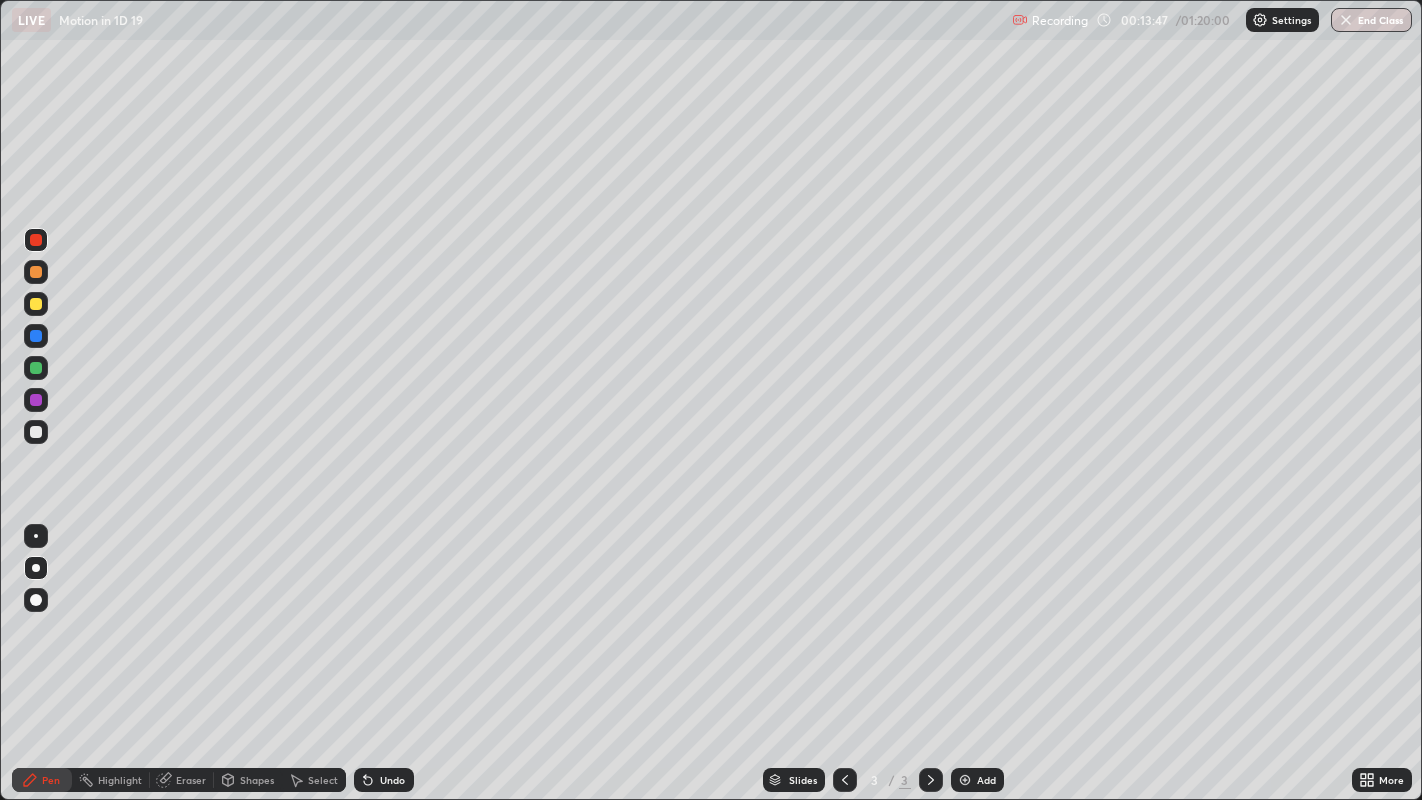 click on "Undo" at bounding box center [392, 780] 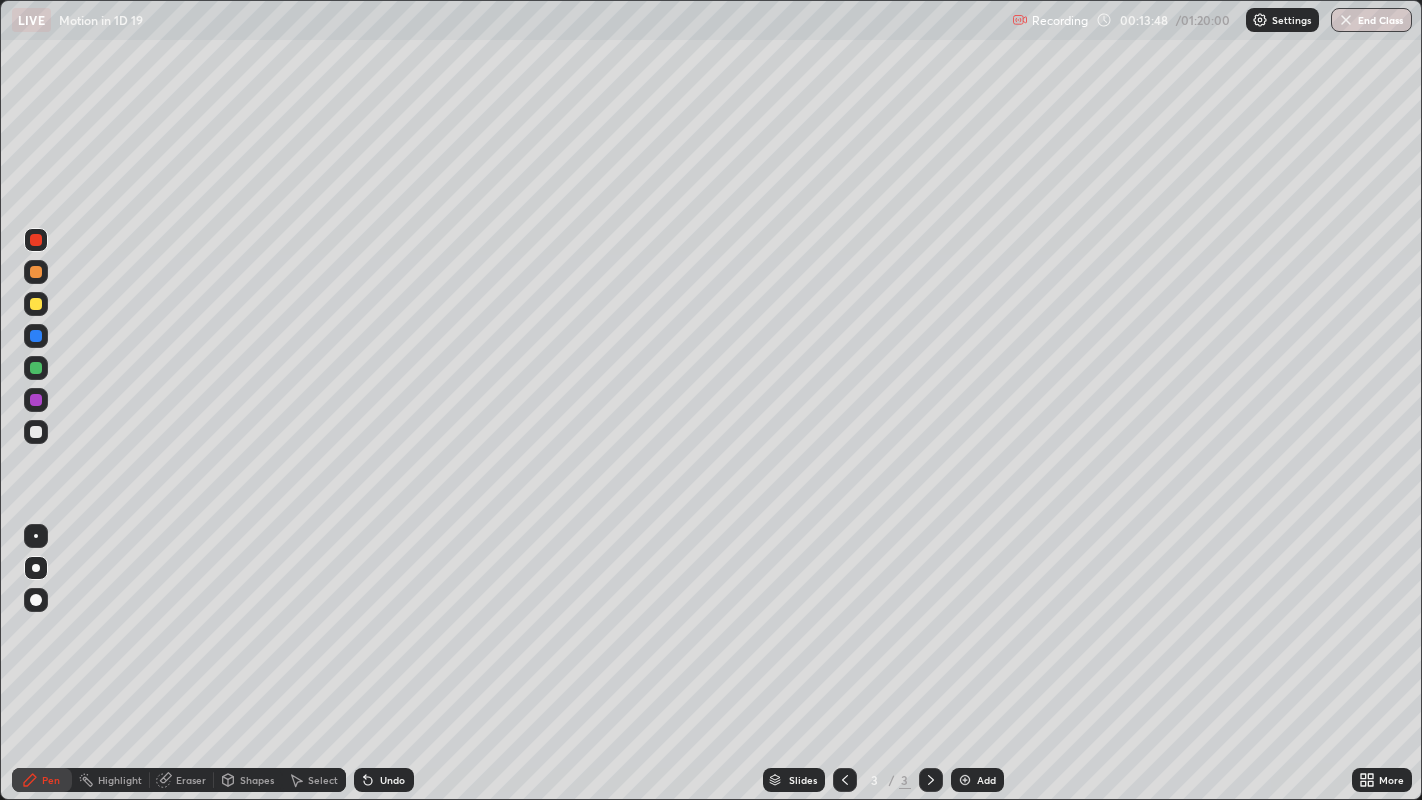 click on "Undo" at bounding box center [392, 780] 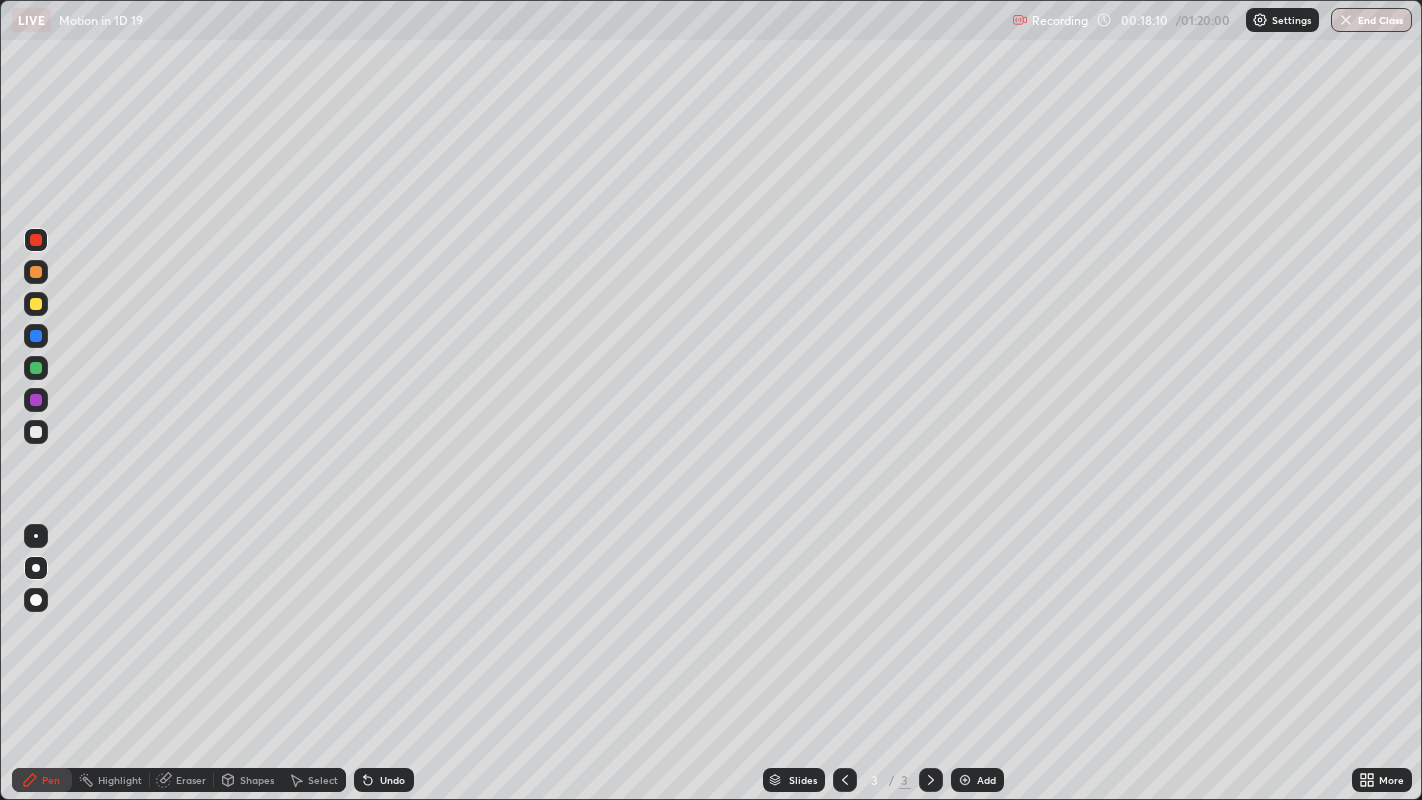click at bounding box center [36, 368] 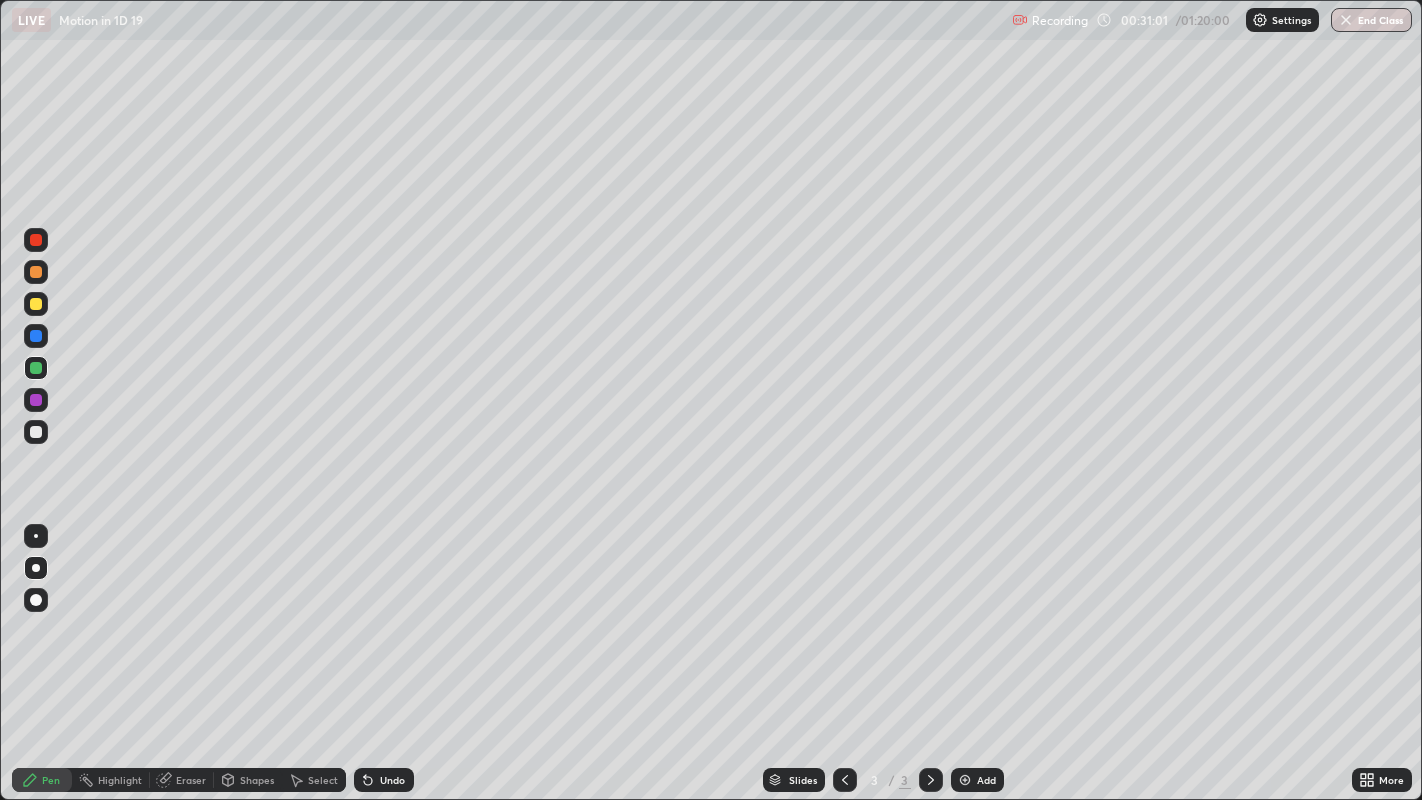 click at bounding box center [36, 432] 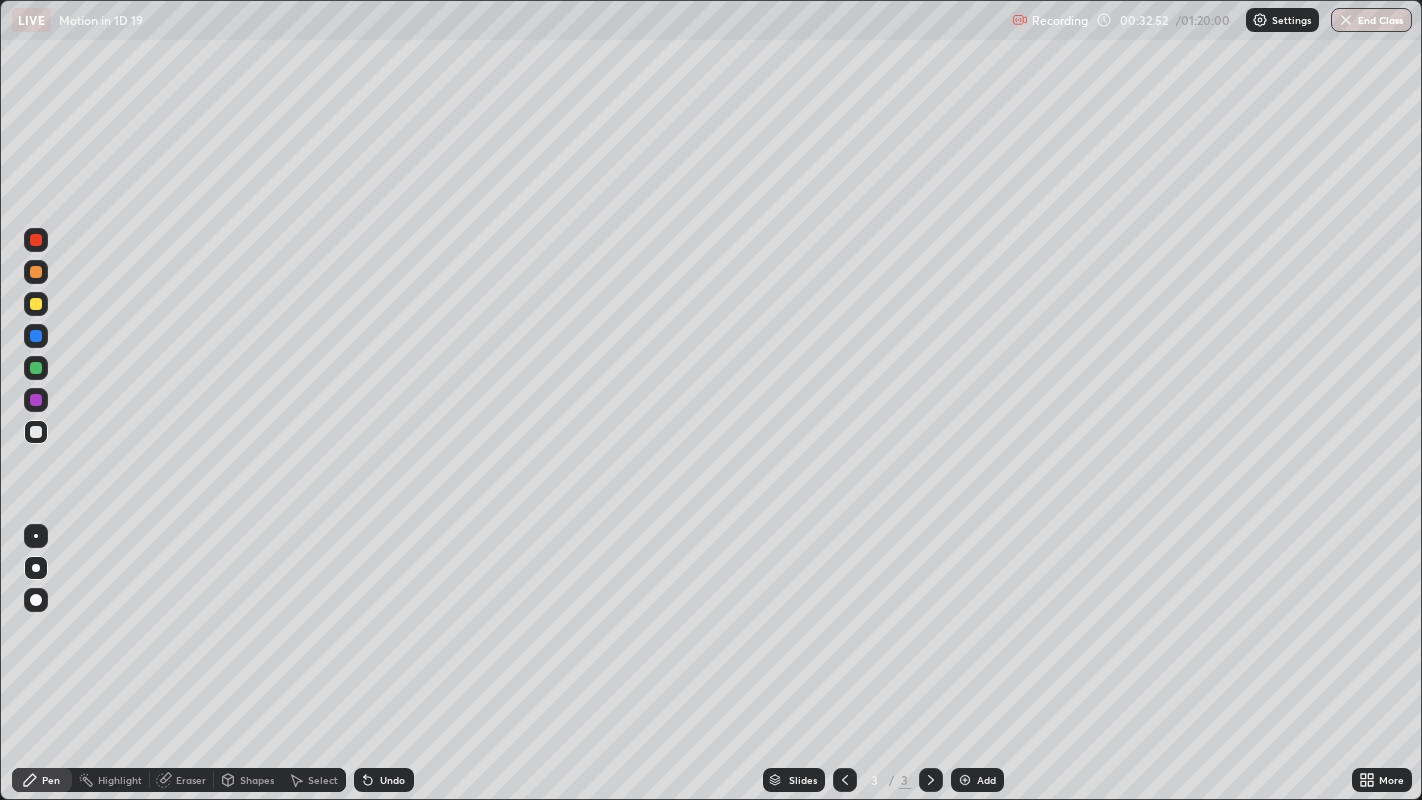 click at bounding box center (36, 272) 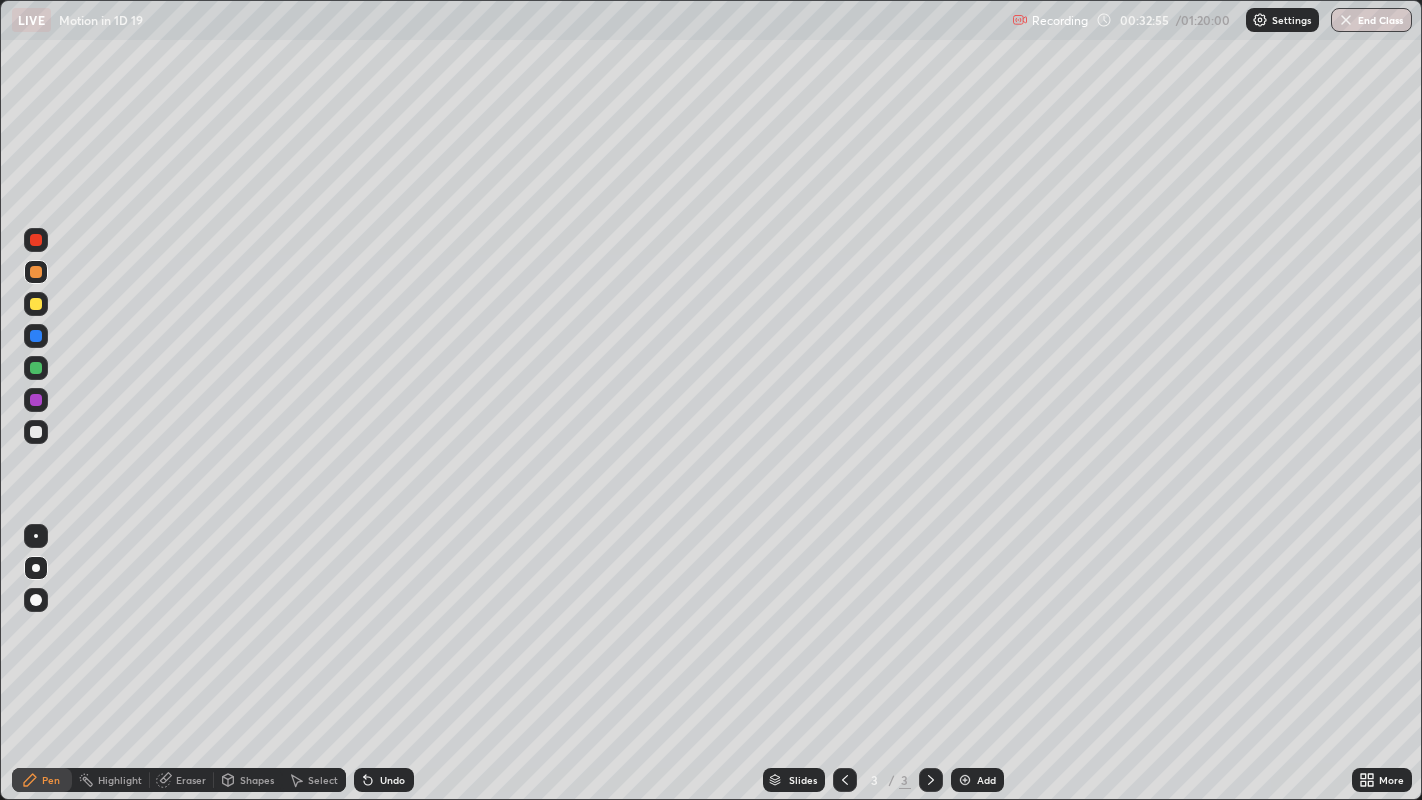 click at bounding box center [36, 432] 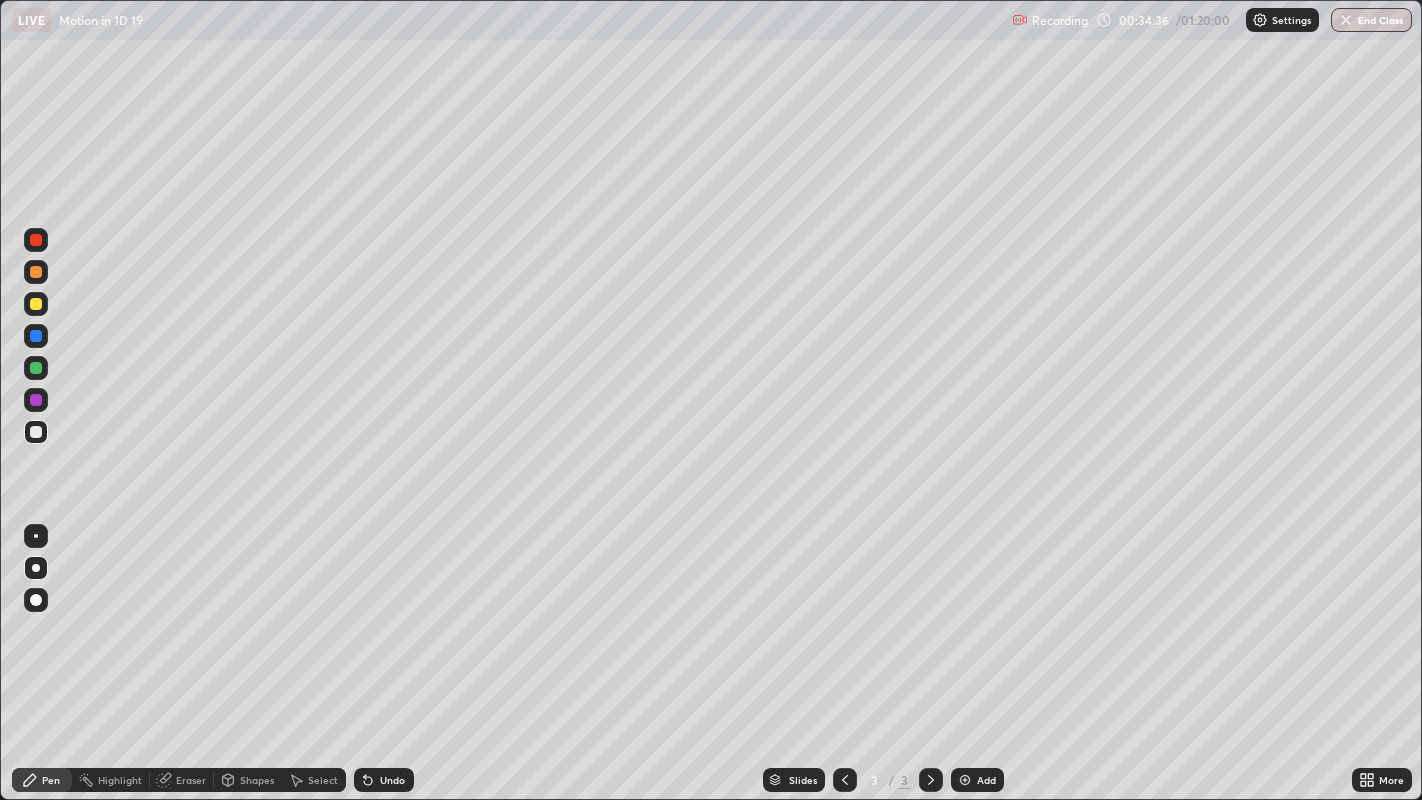 click at bounding box center (36, 304) 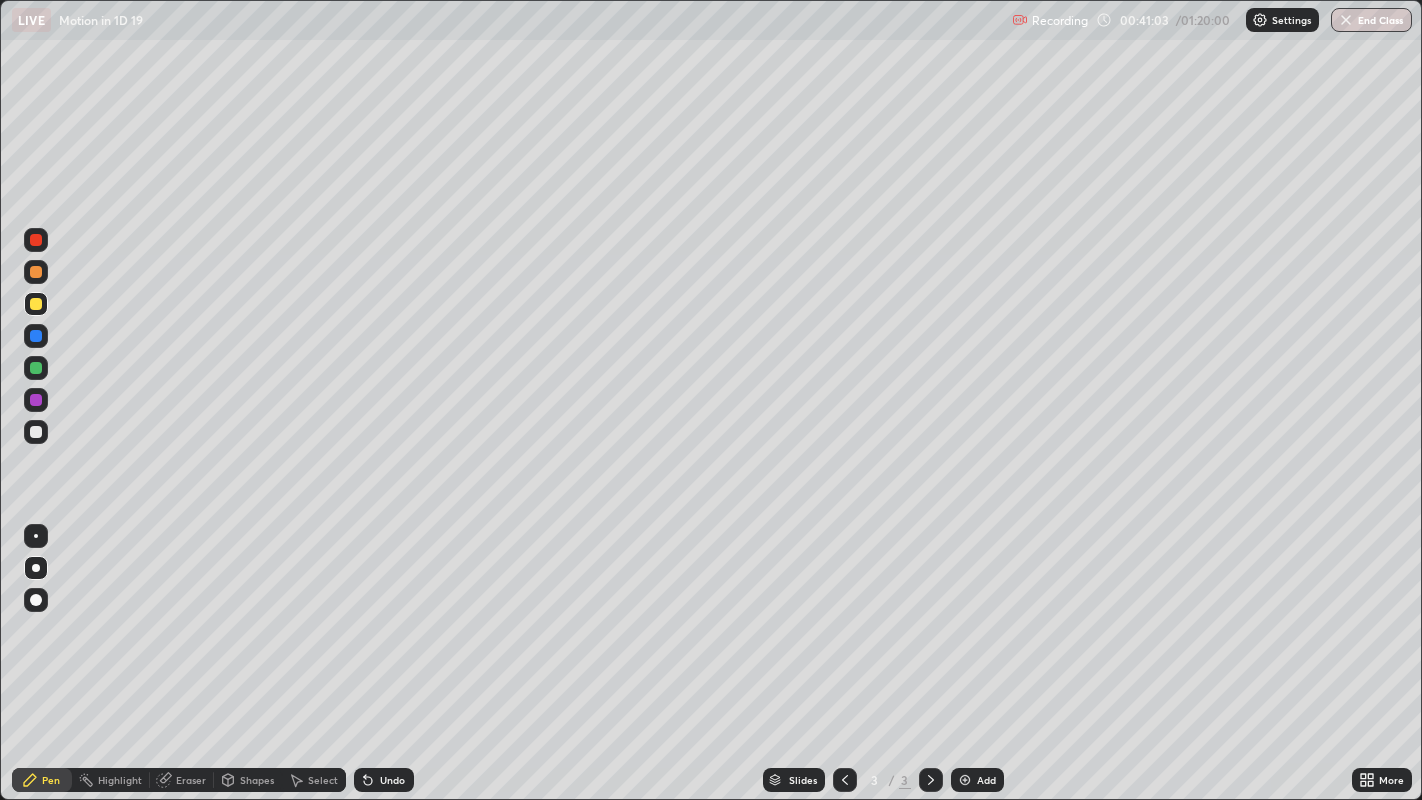 click at bounding box center (36, 304) 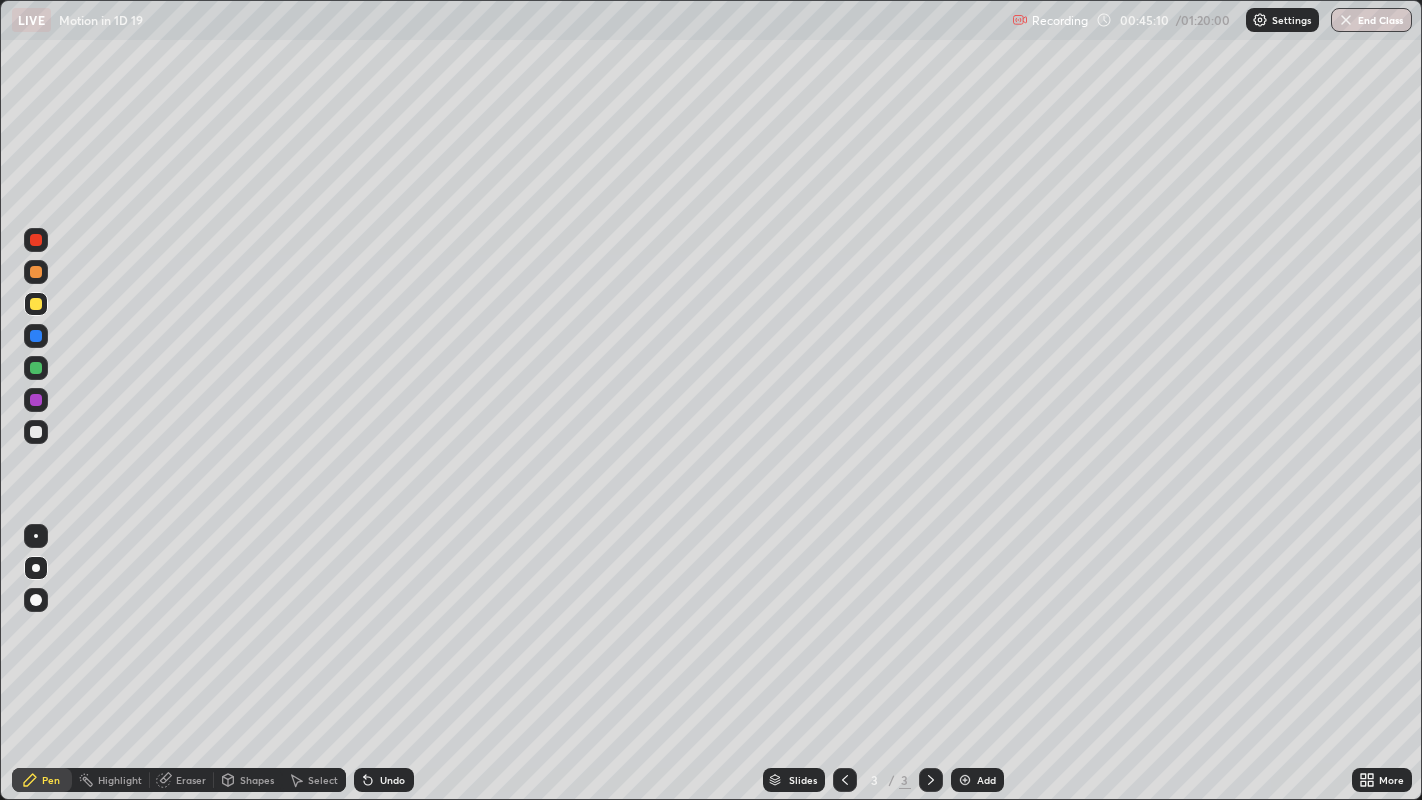 click on "Add" at bounding box center [986, 780] 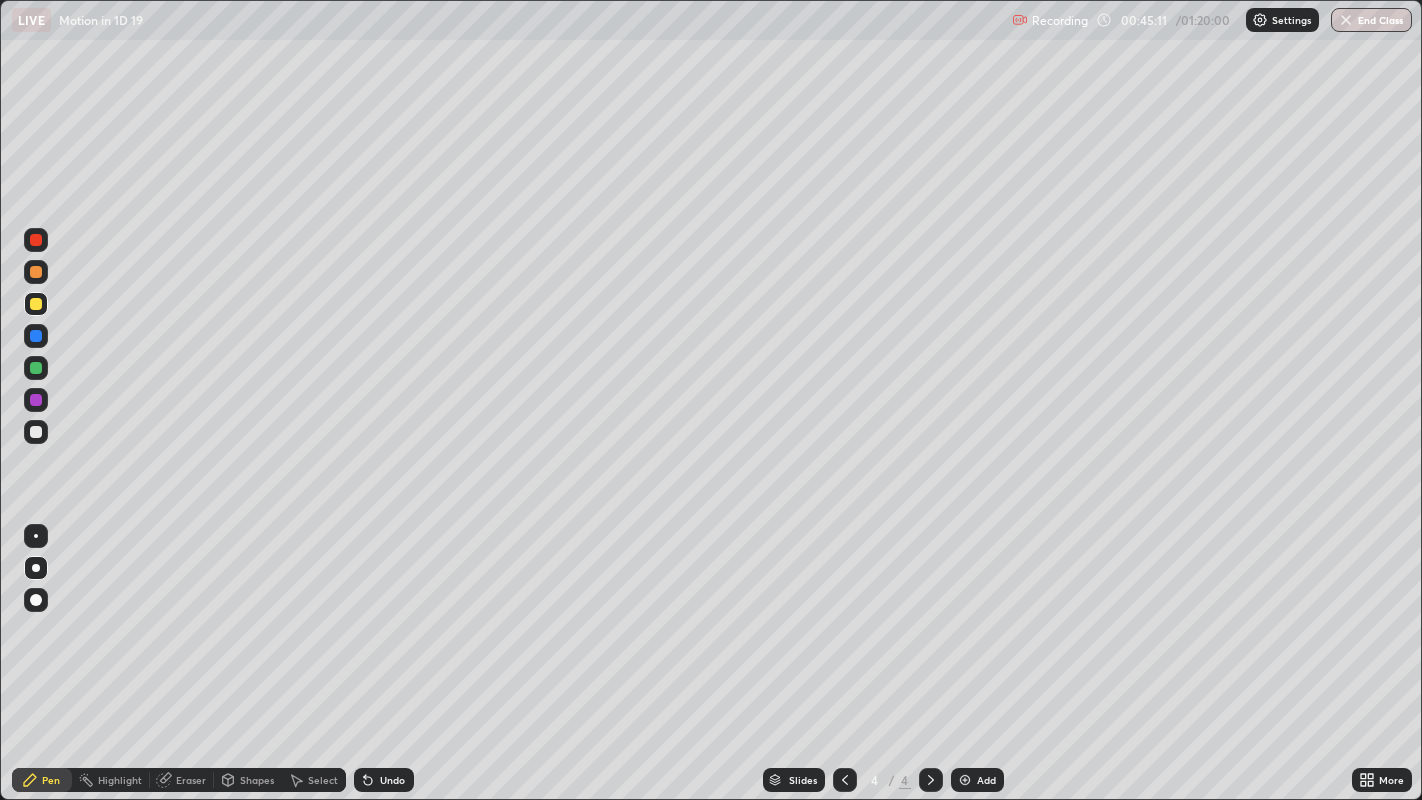click on "Shapes" at bounding box center (257, 780) 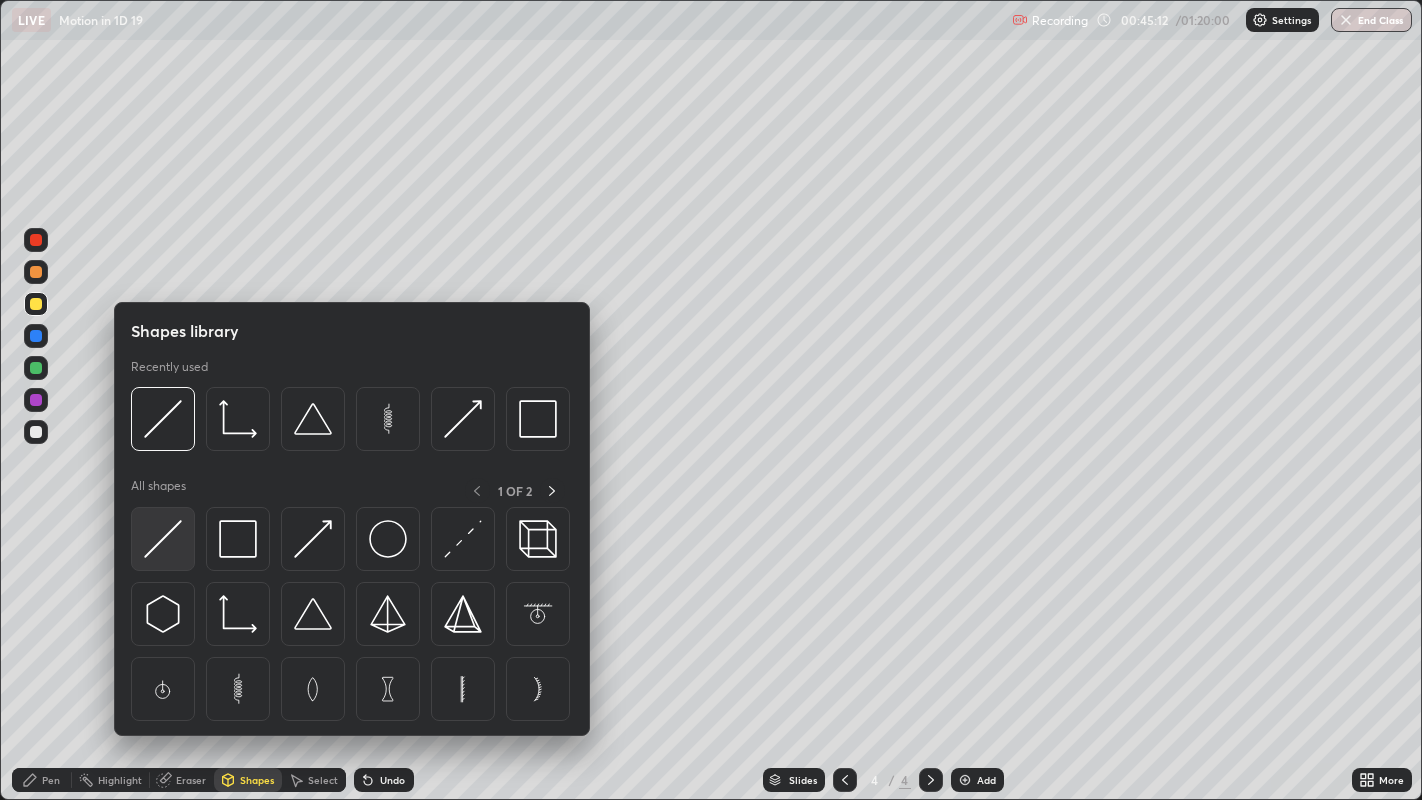 click at bounding box center [163, 539] 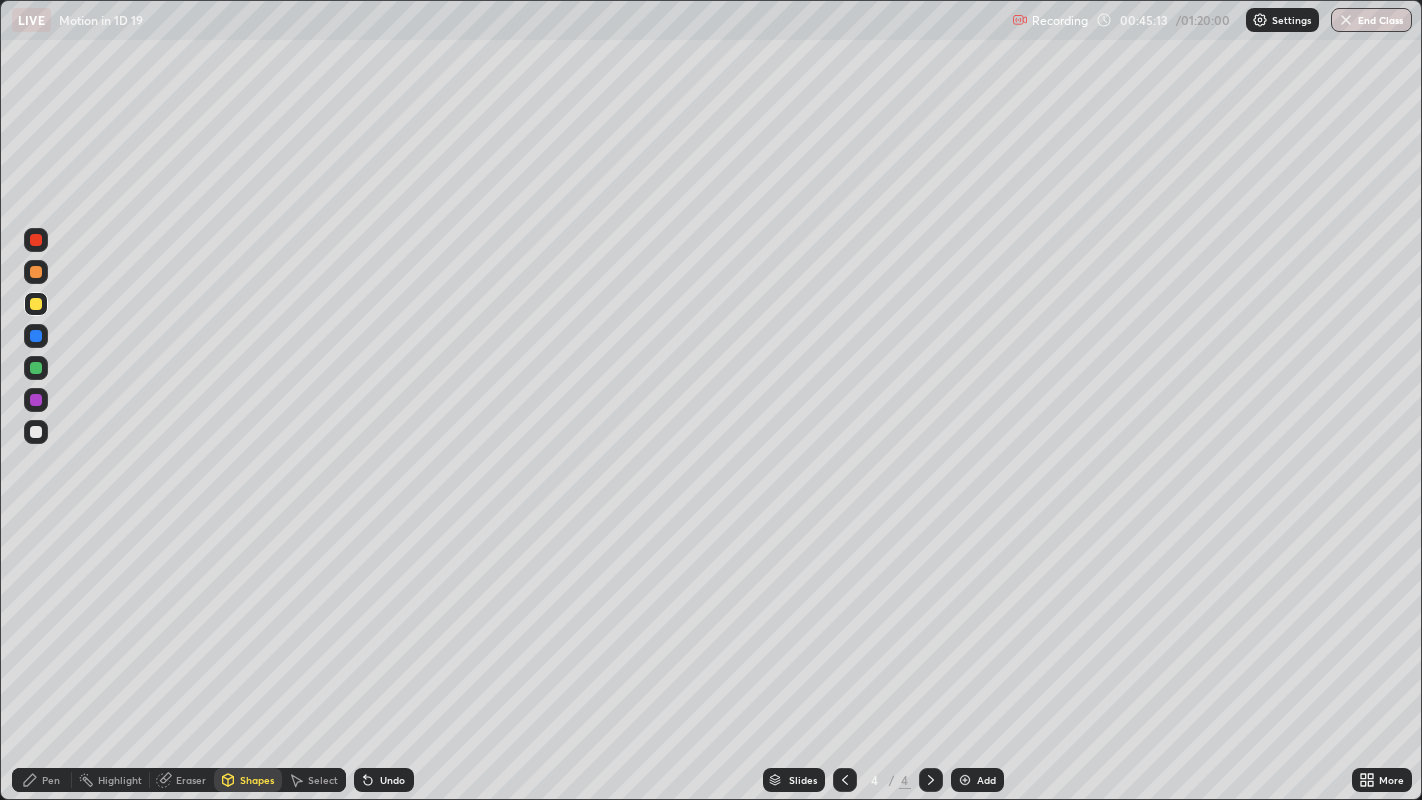 click at bounding box center [36, 304] 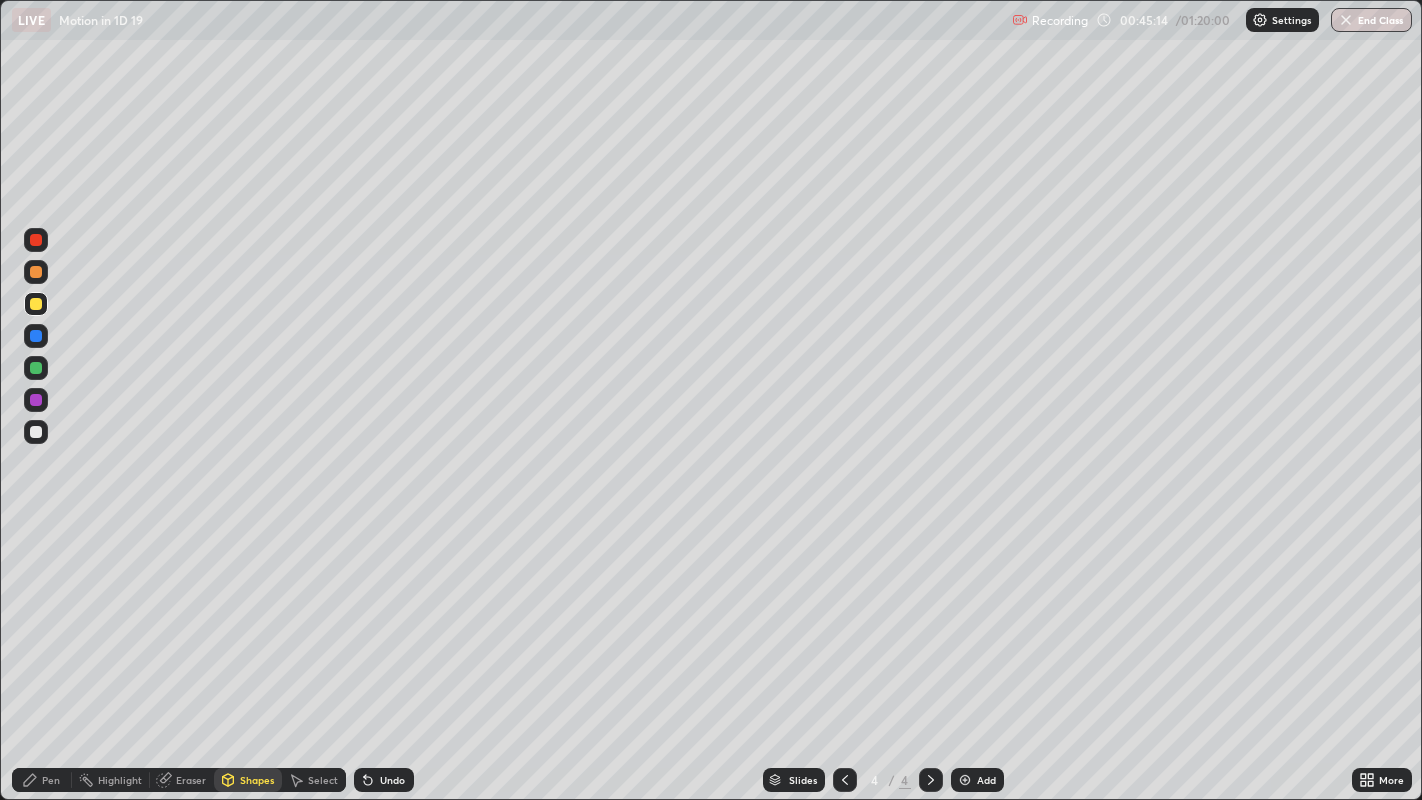 click at bounding box center (36, 304) 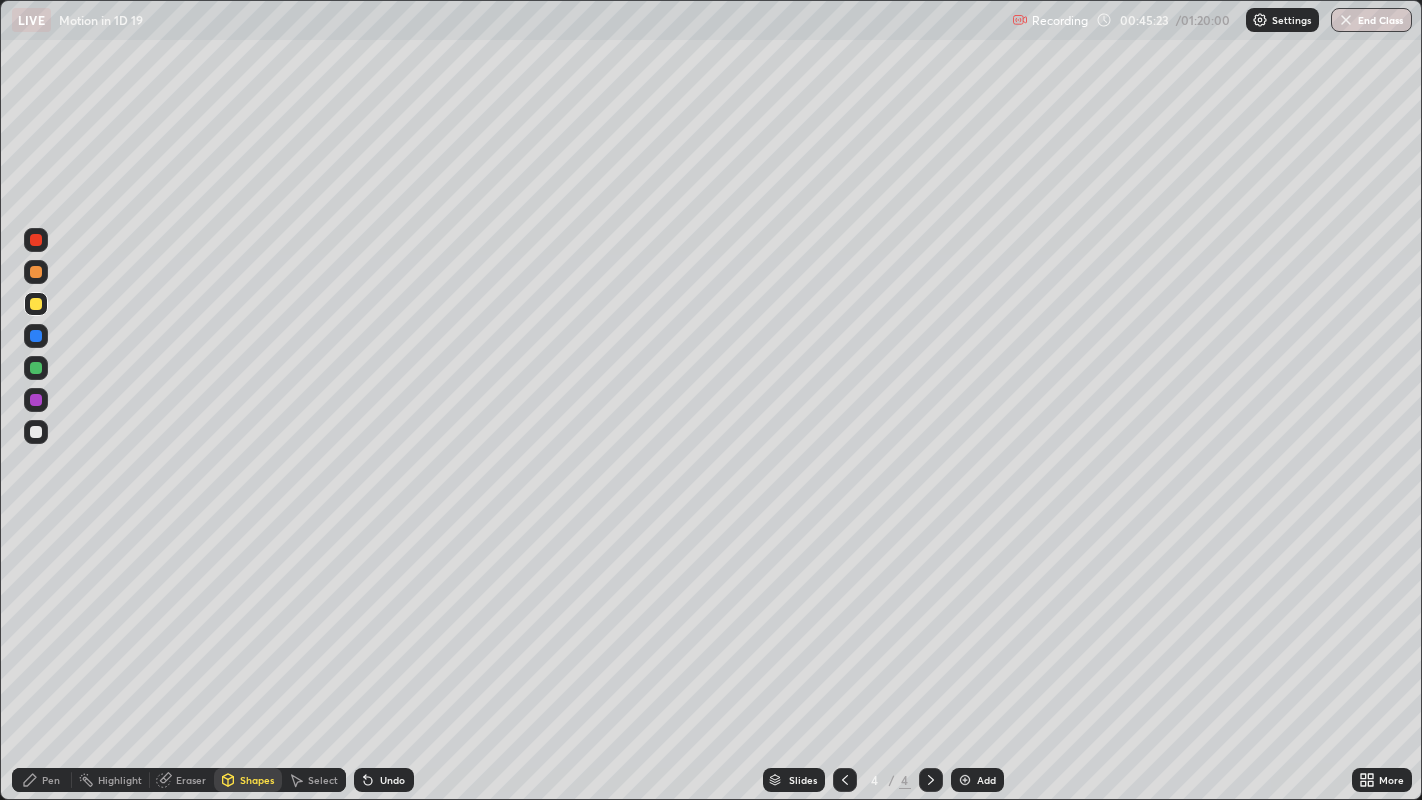 click on "Pen" at bounding box center [51, 780] 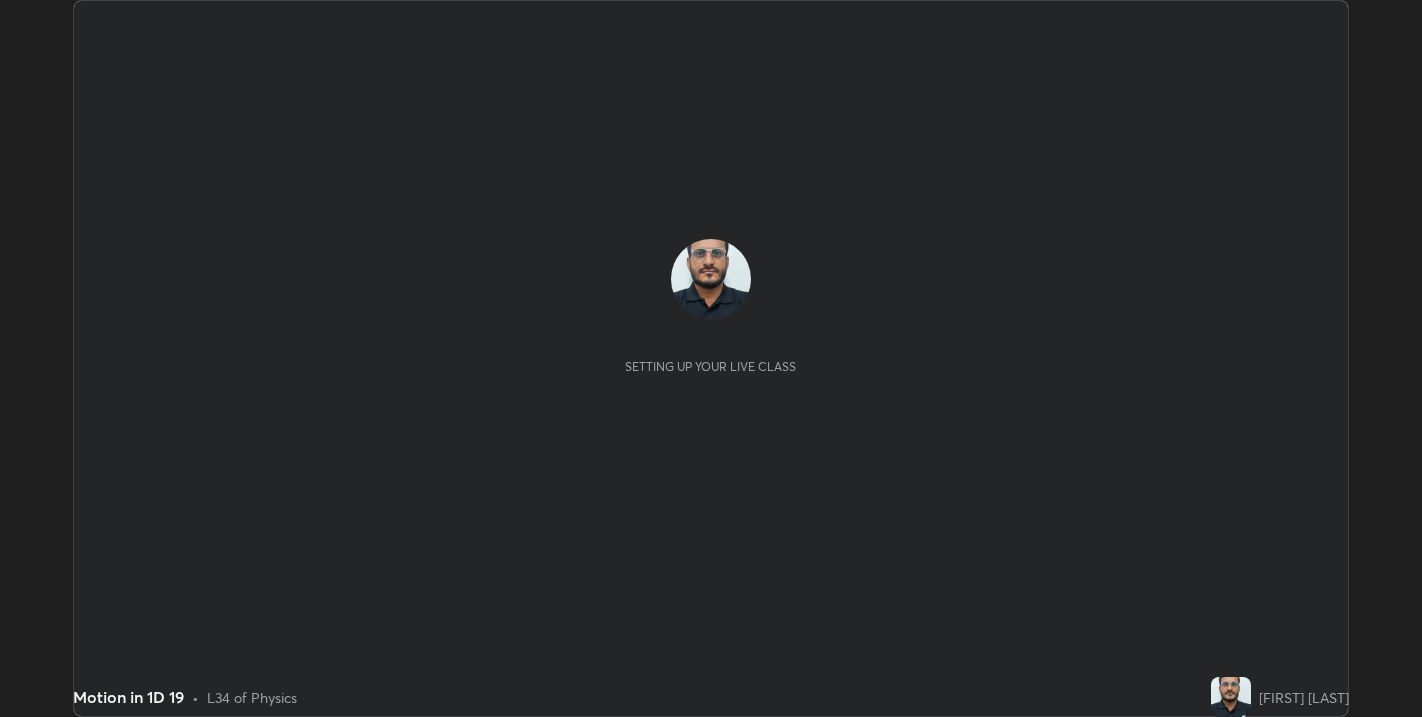 scroll, scrollTop: 0, scrollLeft: 0, axis: both 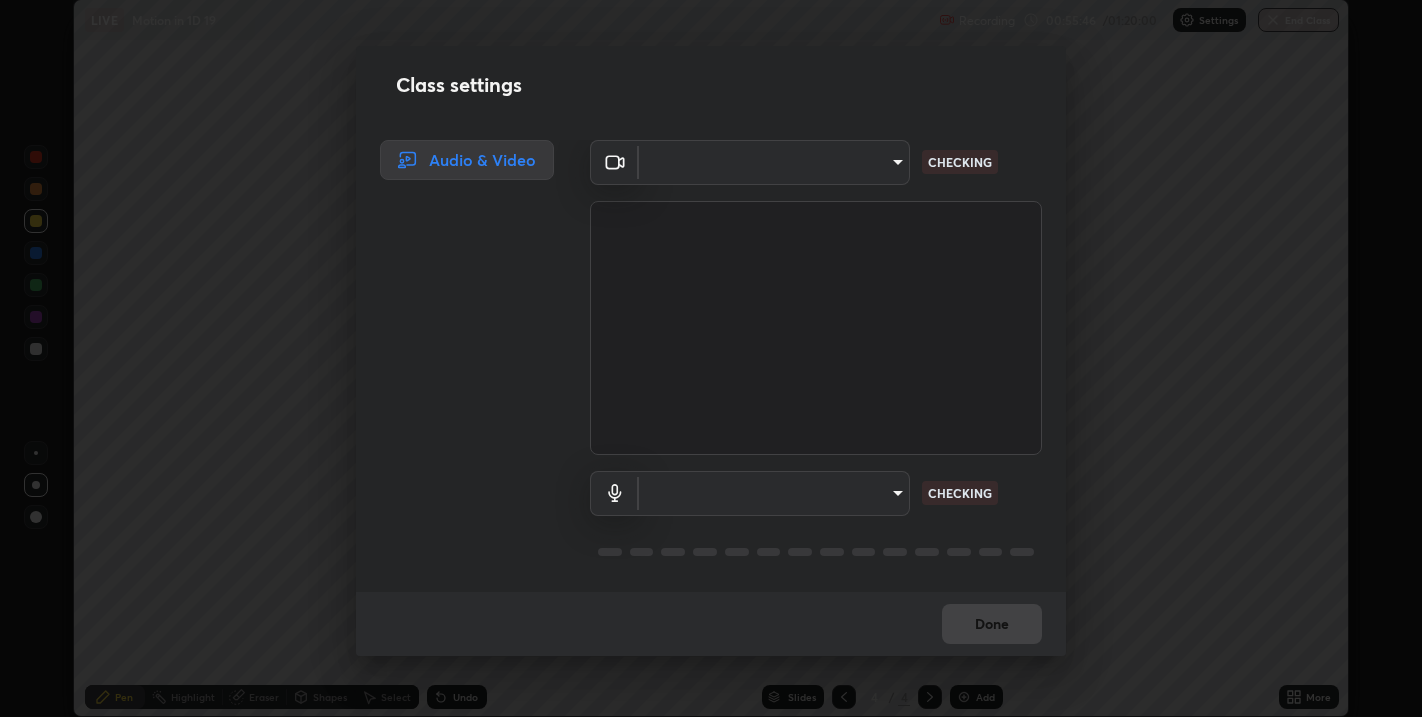 type on "67417adfccfa8b42c30ef4407fe4a6c493a28e79373338af571501226f50bce5" 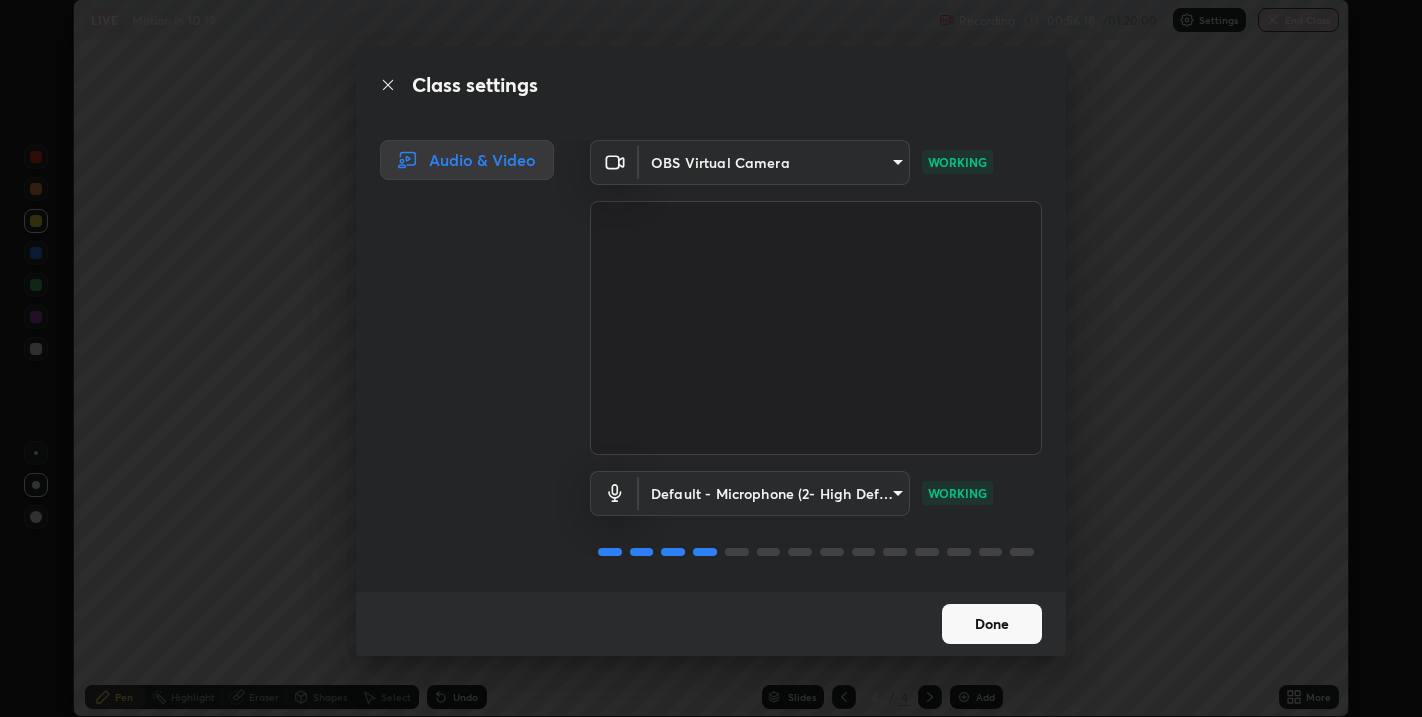 click on "Done" at bounding box center (992, 624) 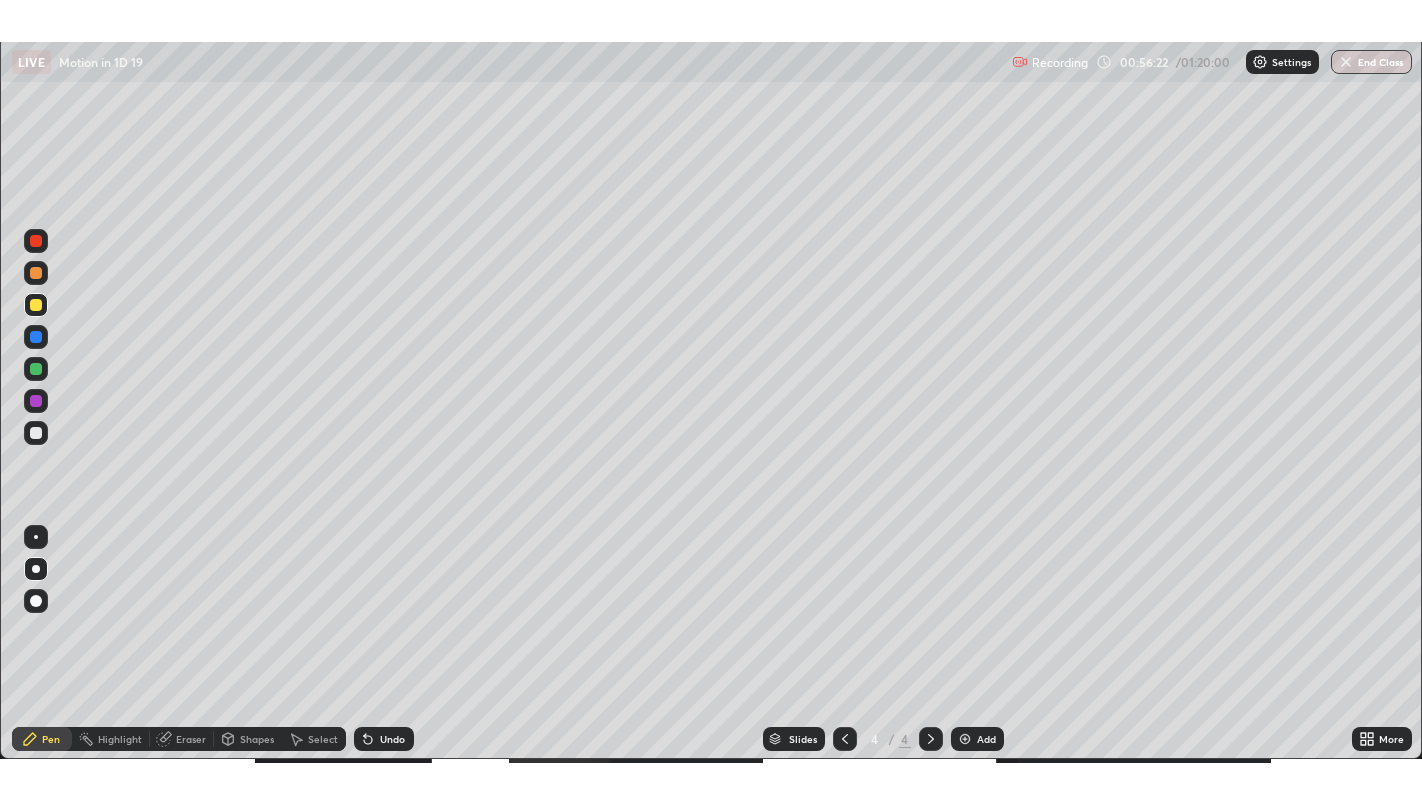 scroll, scrollTop: 99200, scrollLeft: 98577, axis: both 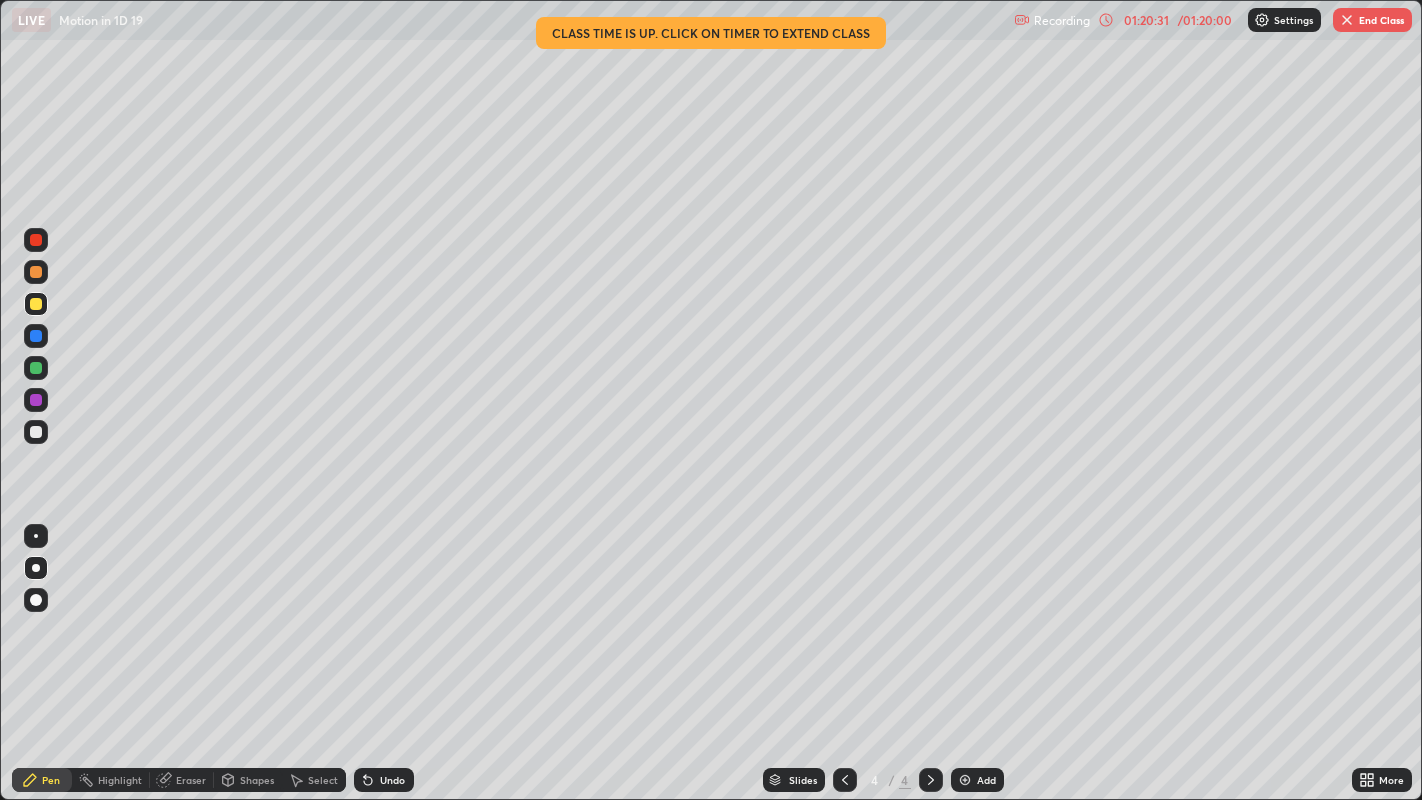 click on "Add" at bounding box center [977, 780] 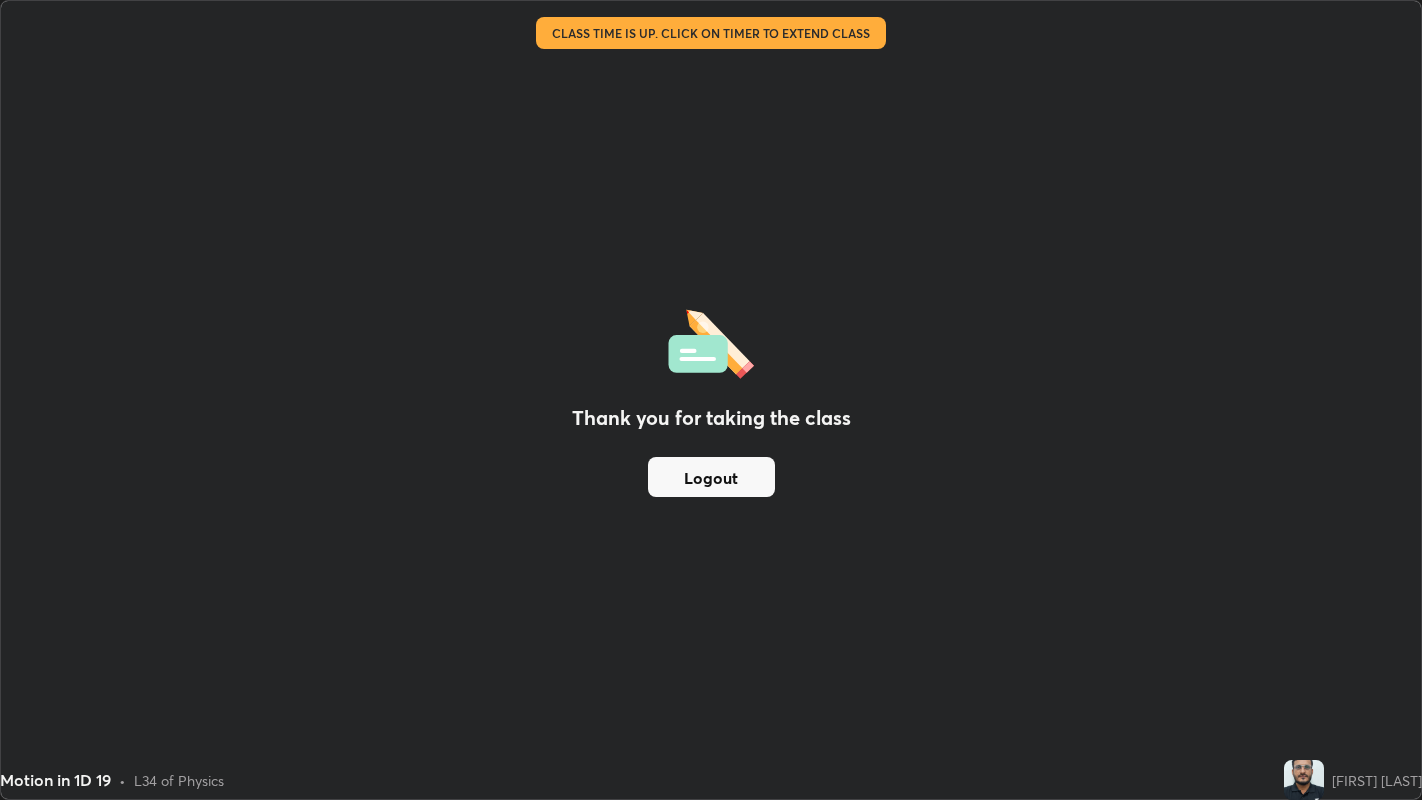 click on "Logout" at bounding box center (711, 477) 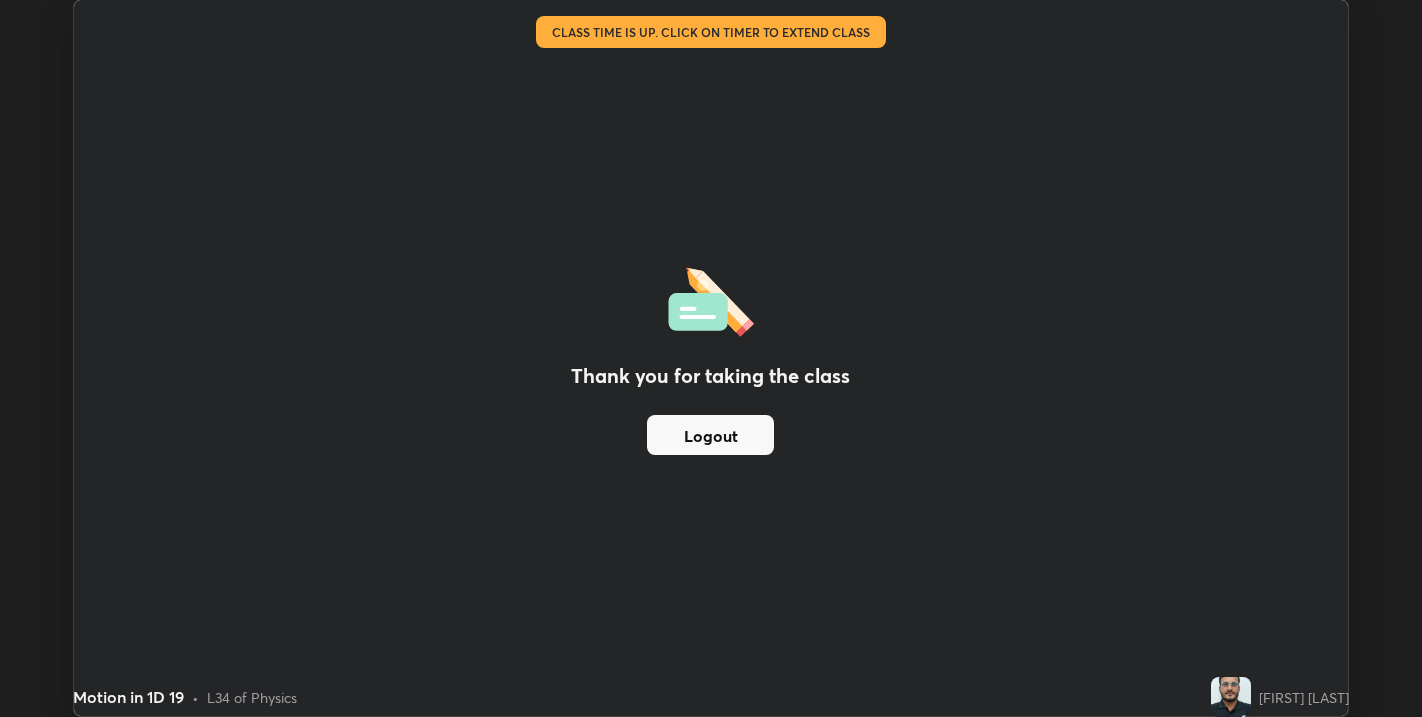 scroll, scrollTop: 717, scrollLeft: 1422, axis: both 